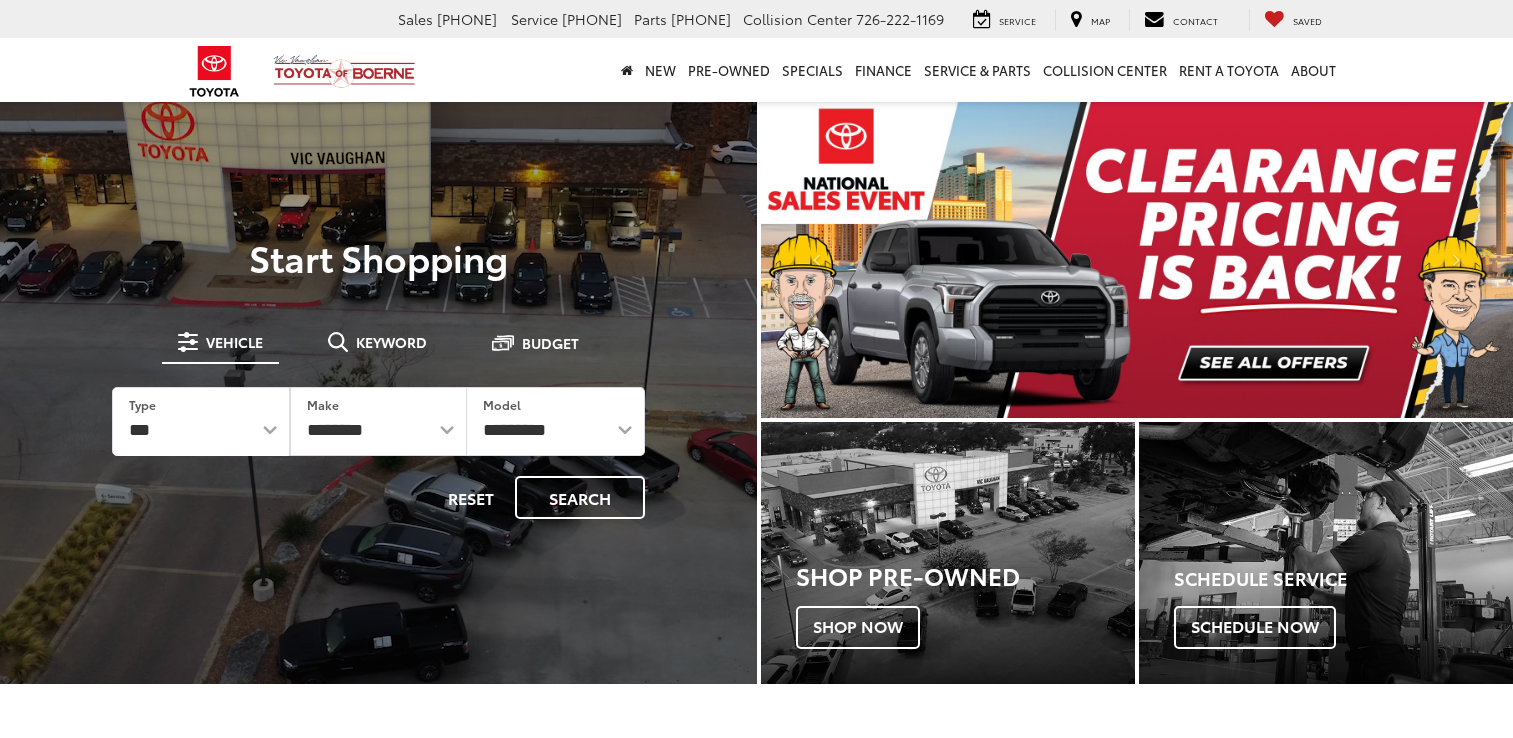 scroll, scrollTop: 0, scrollLeft: 0, axis: both 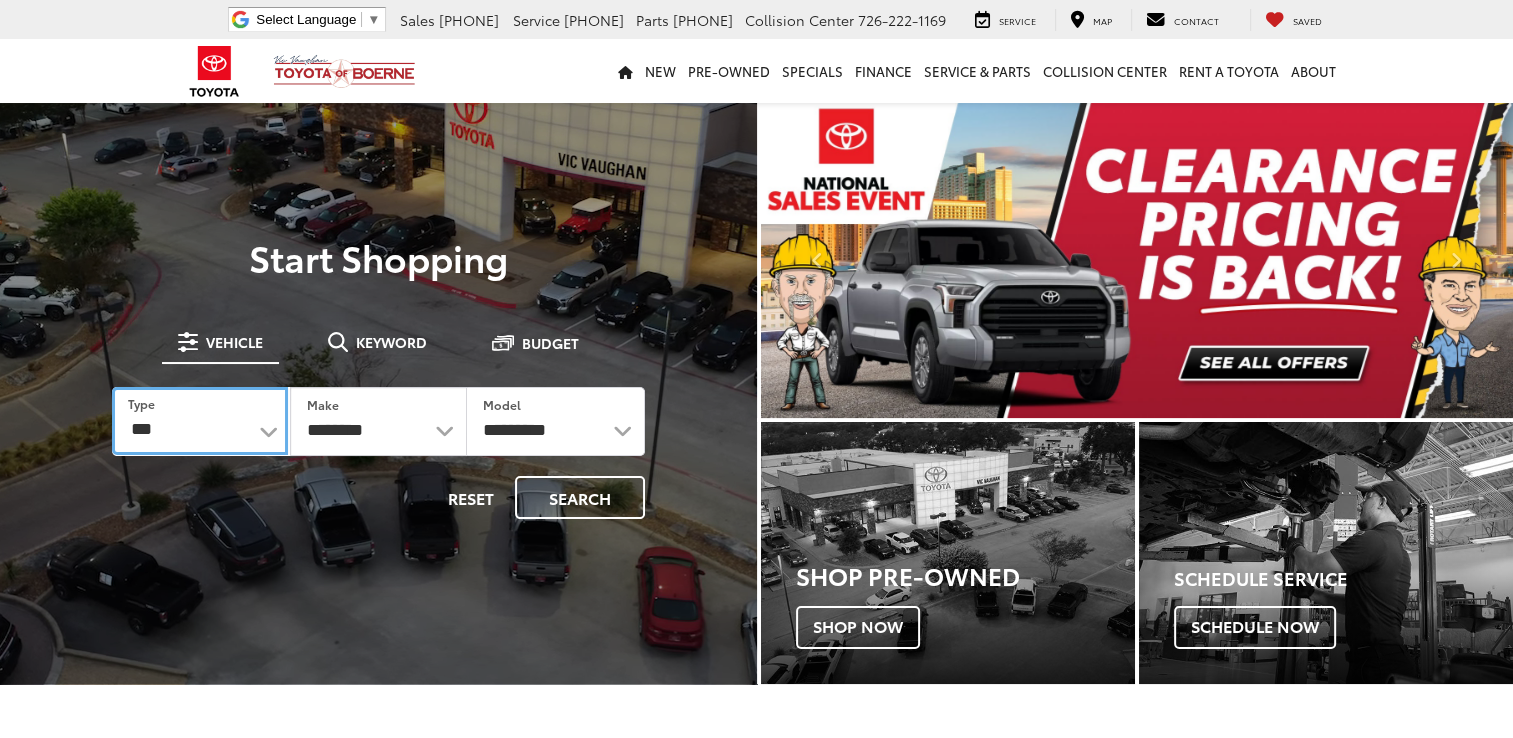 click on "***
***
****
*********" at bounding box center [200, 420] 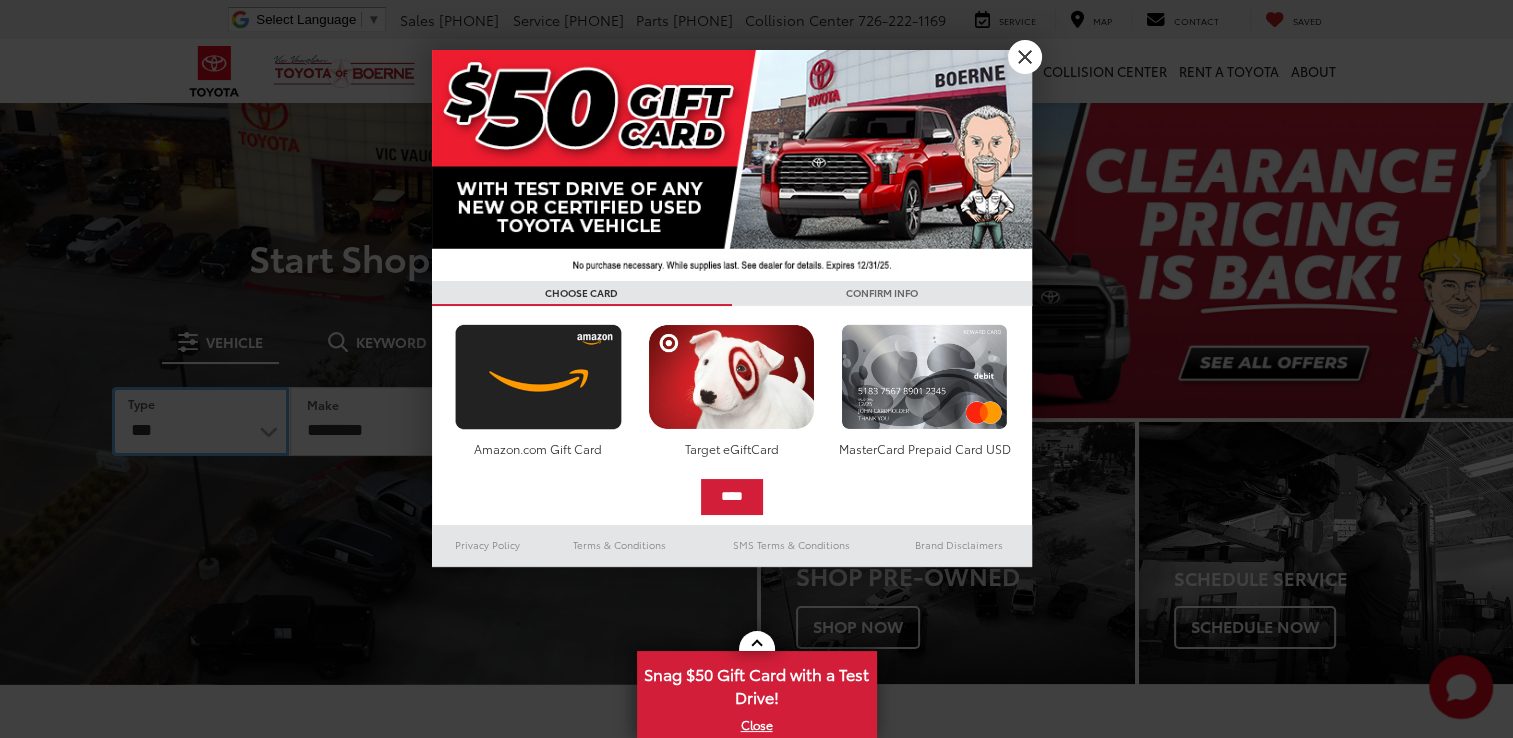 scroll, scrollTop: 0, scrollLeft: 0, axis: both 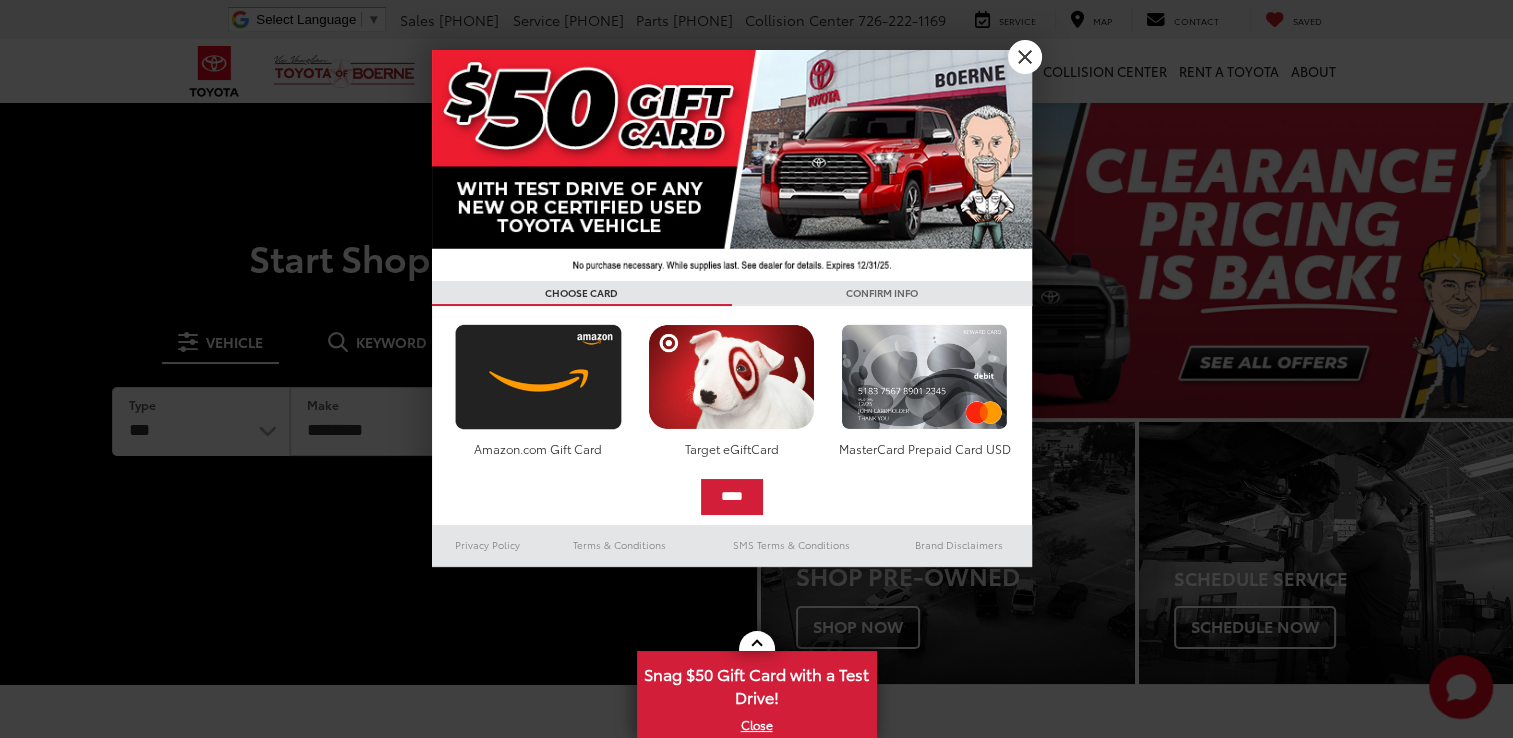 drag, startPoint x: 333, startPoint y: 446, endPoint x: 351, endPoint y: 438, distance: 19.697716 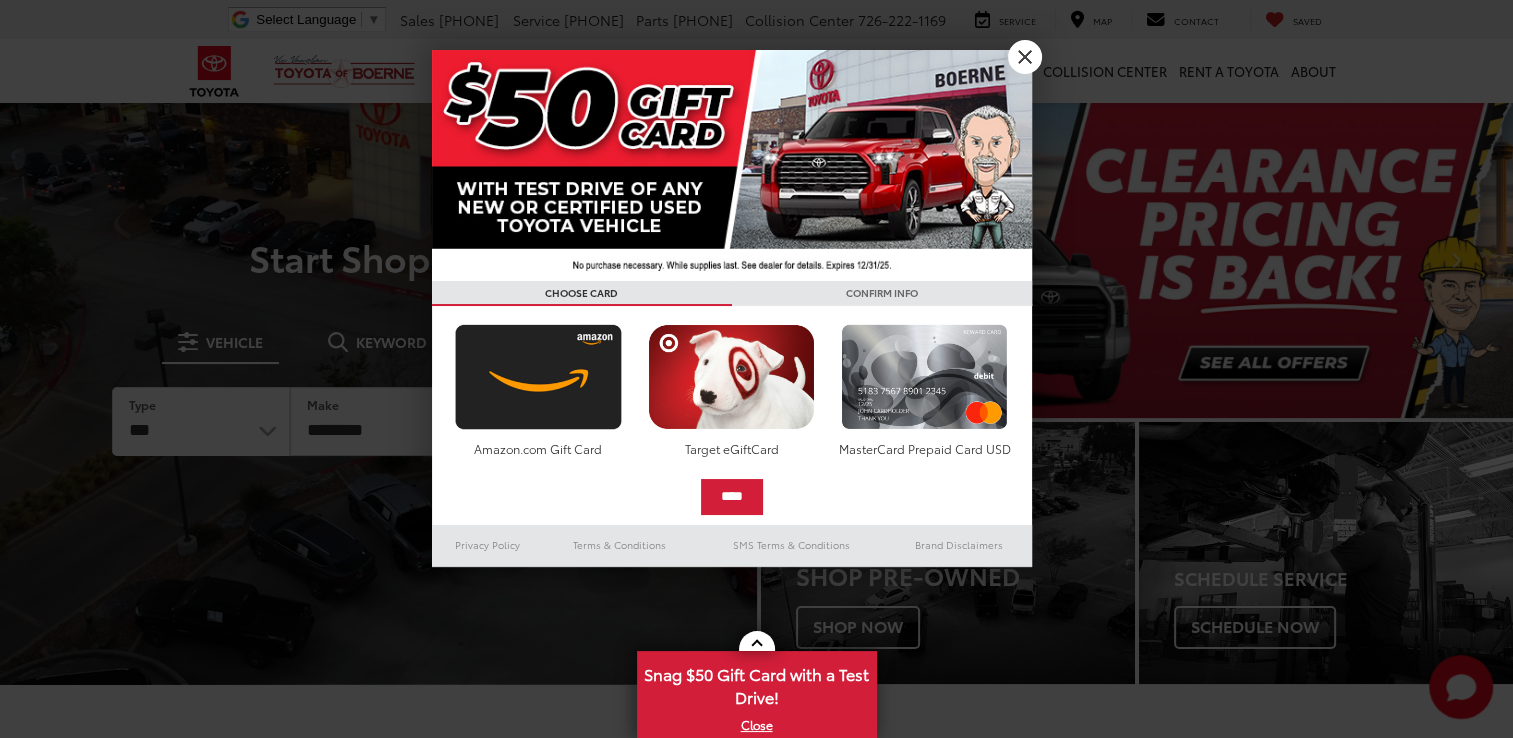 click at bounding box center (756, 369) 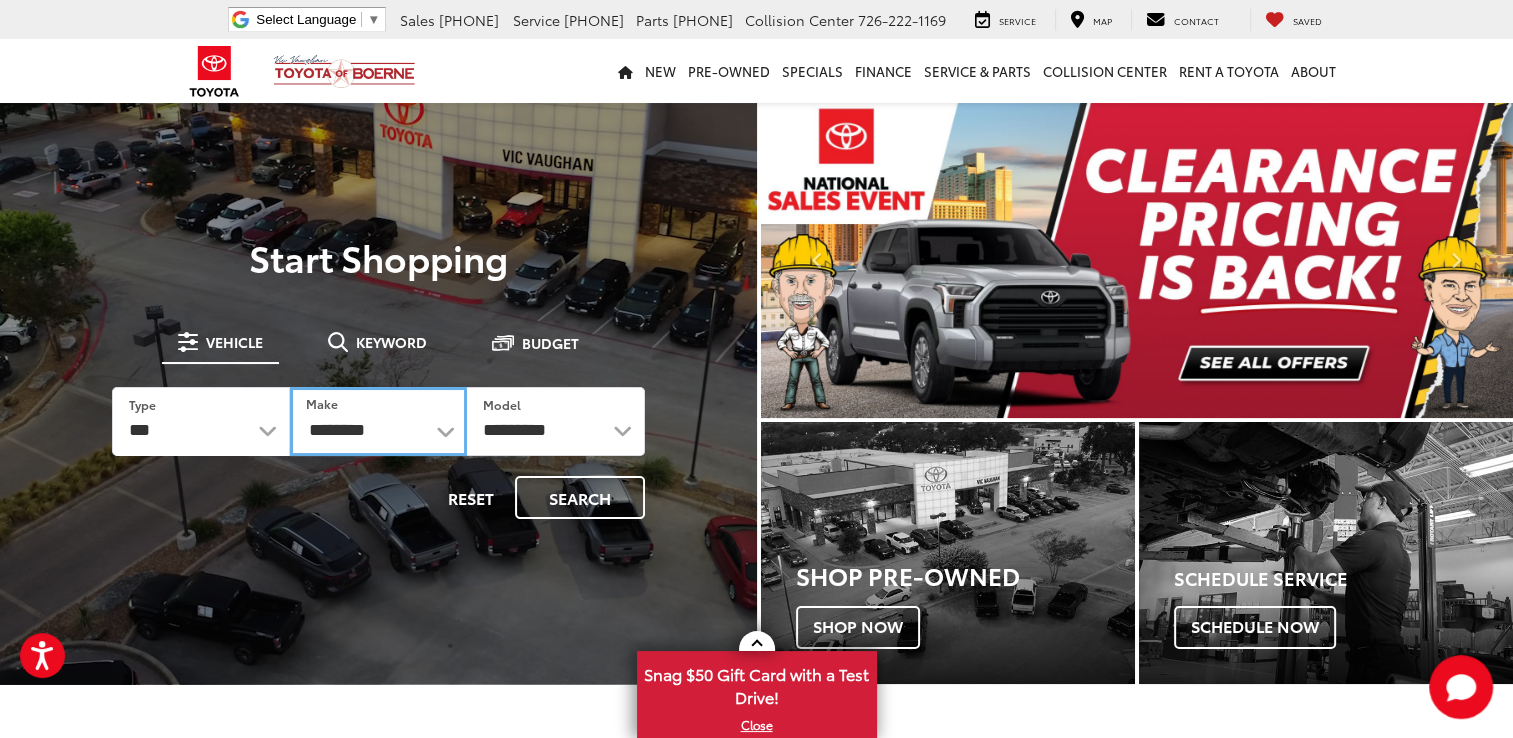 click on "**********" at bounding box center [378, 421] 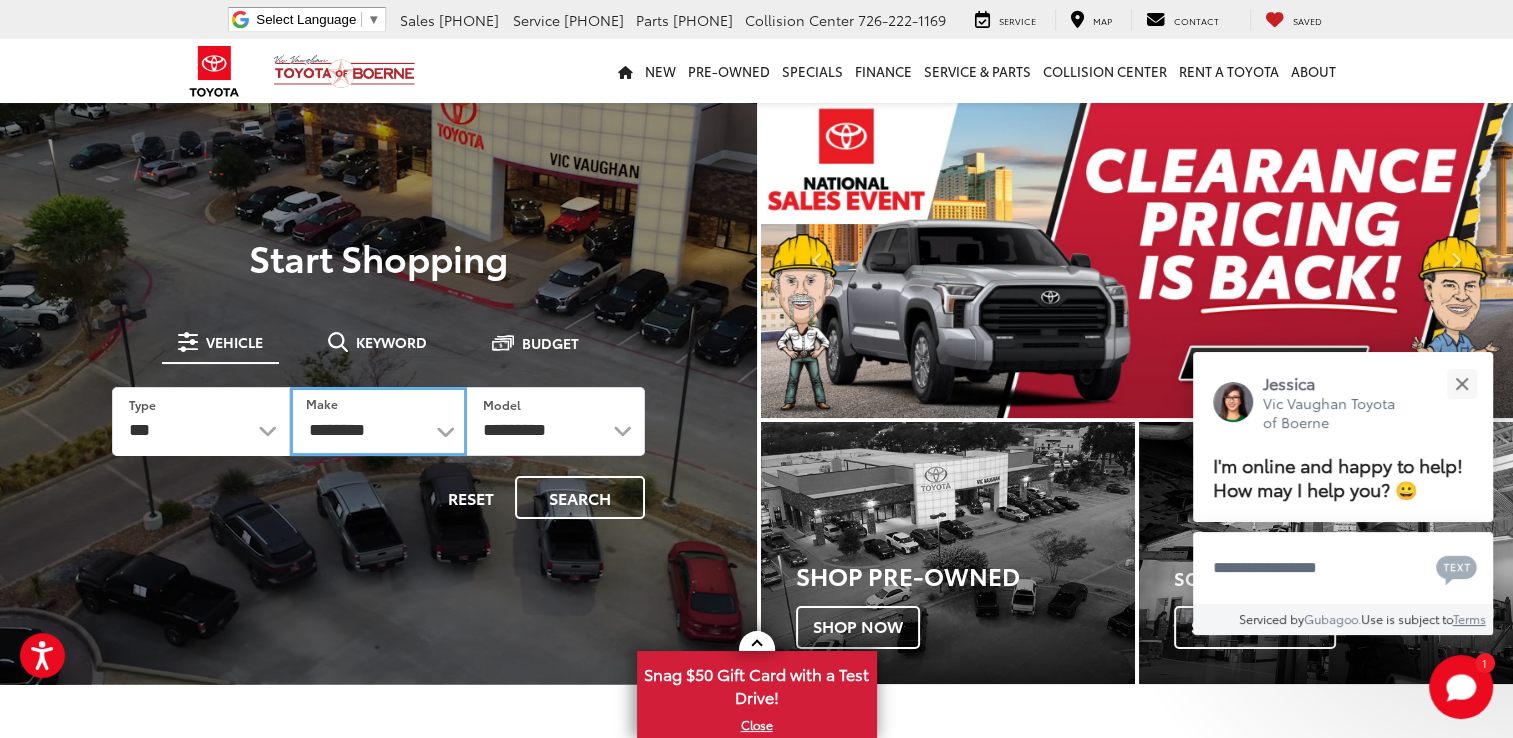 select on "******" 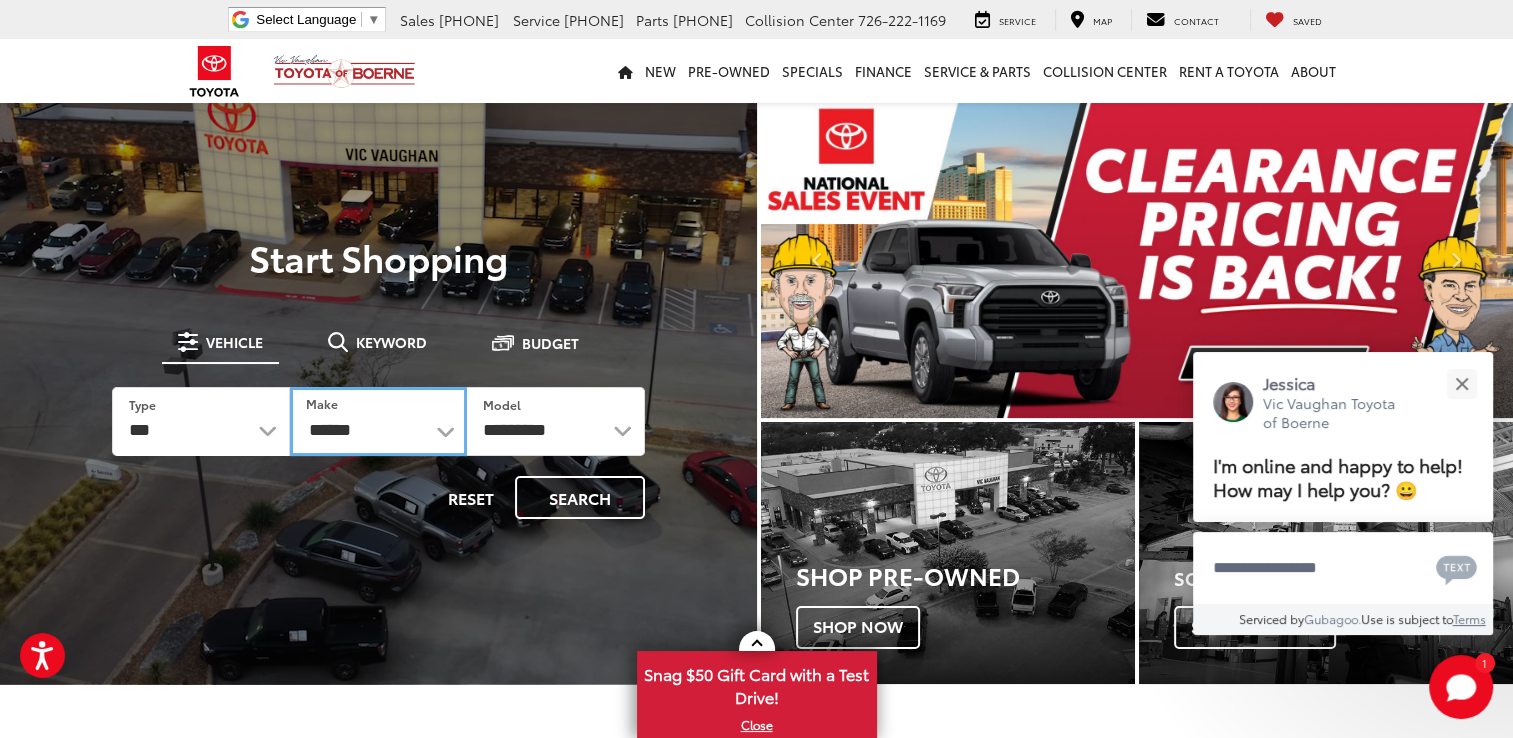 click on "**********" at bounding box center (378, 421) 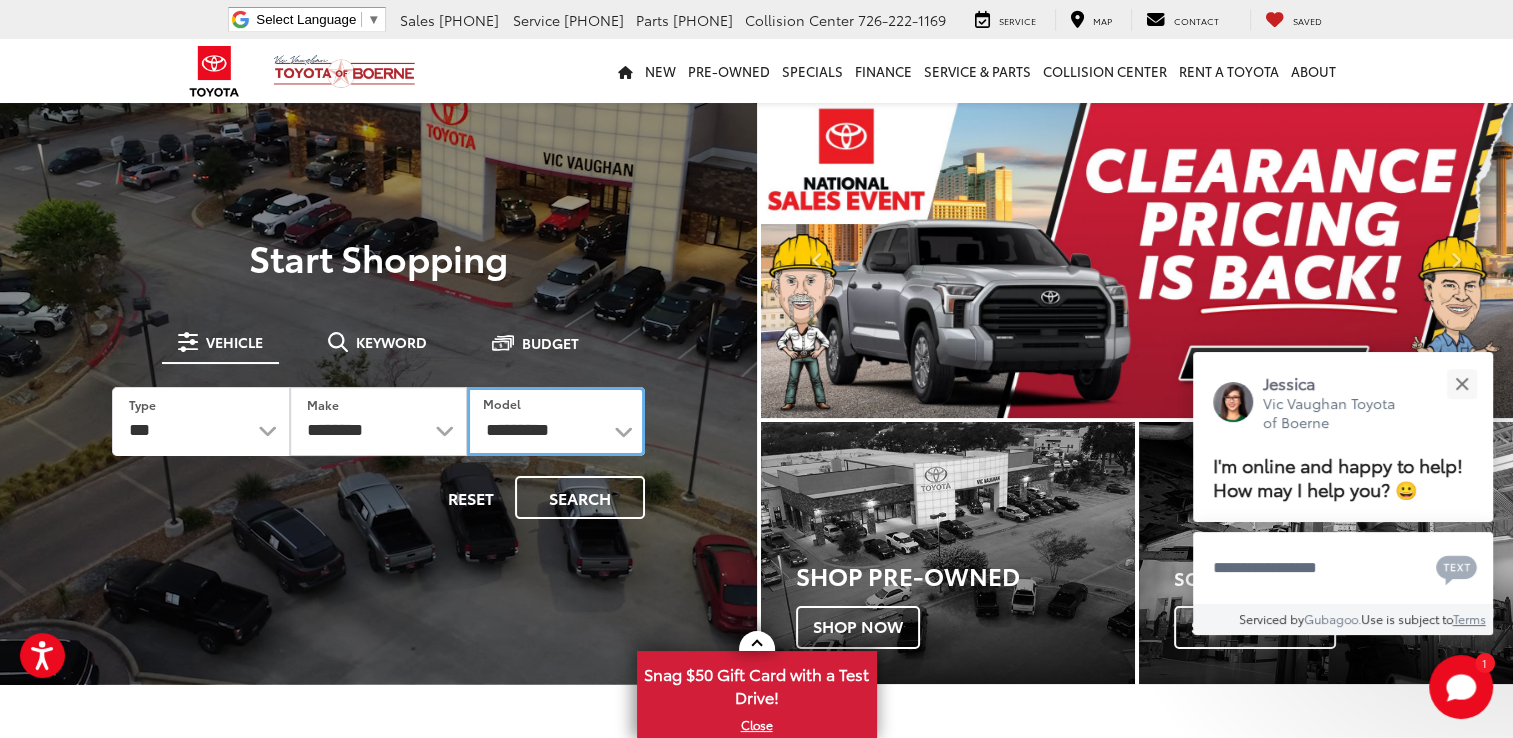 click on "**********" at bounding box center [555, 421] 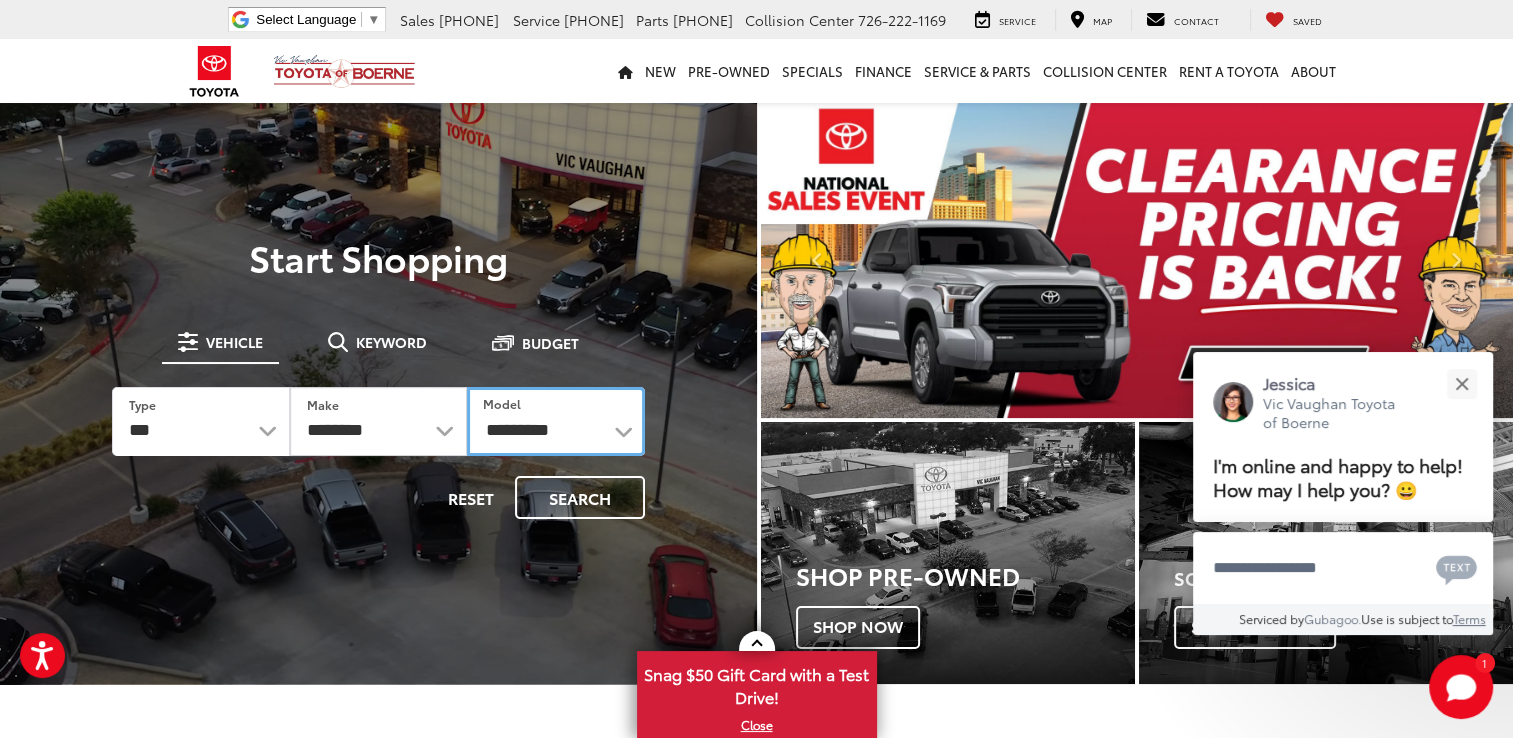 select on "*******" 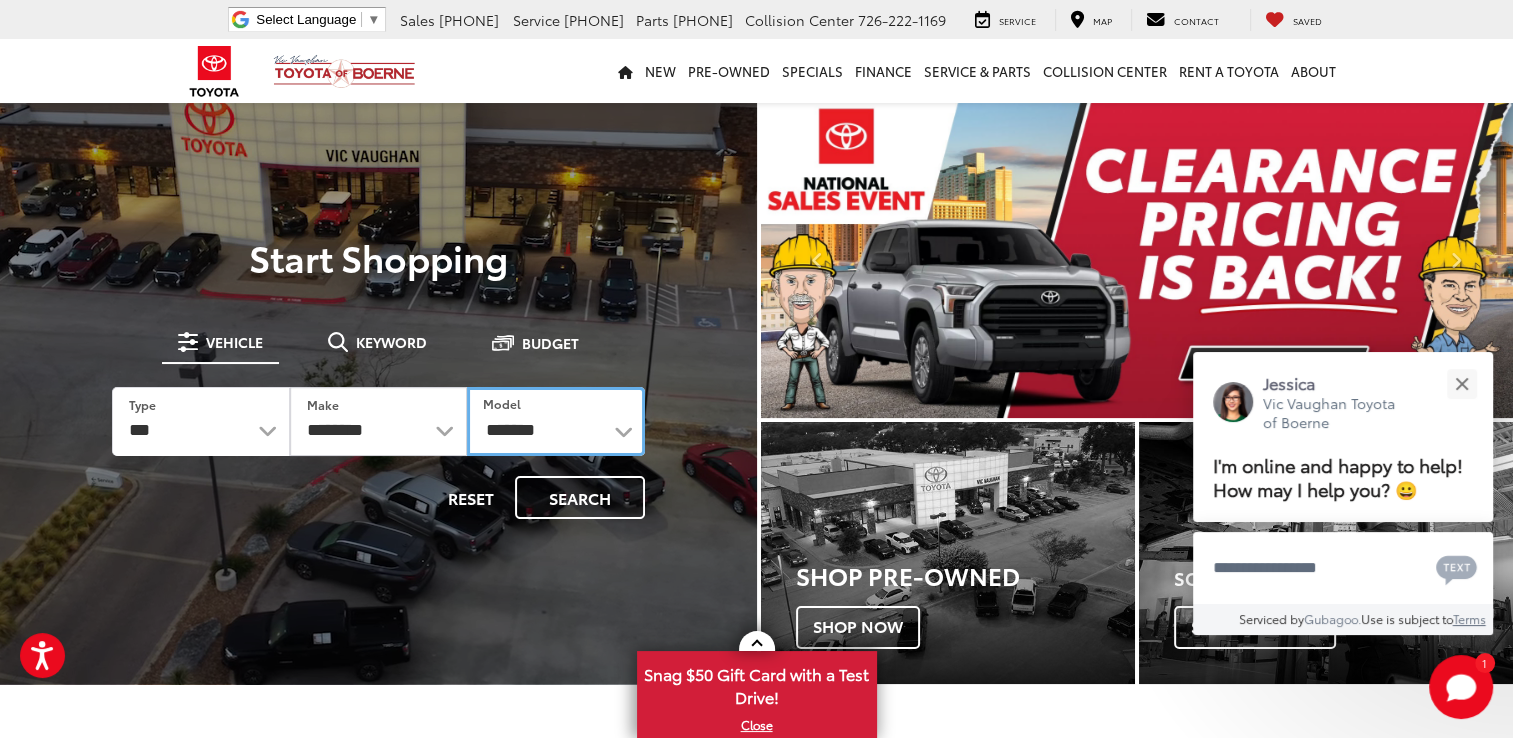 click on "**********" at bounding box center (555, 421) 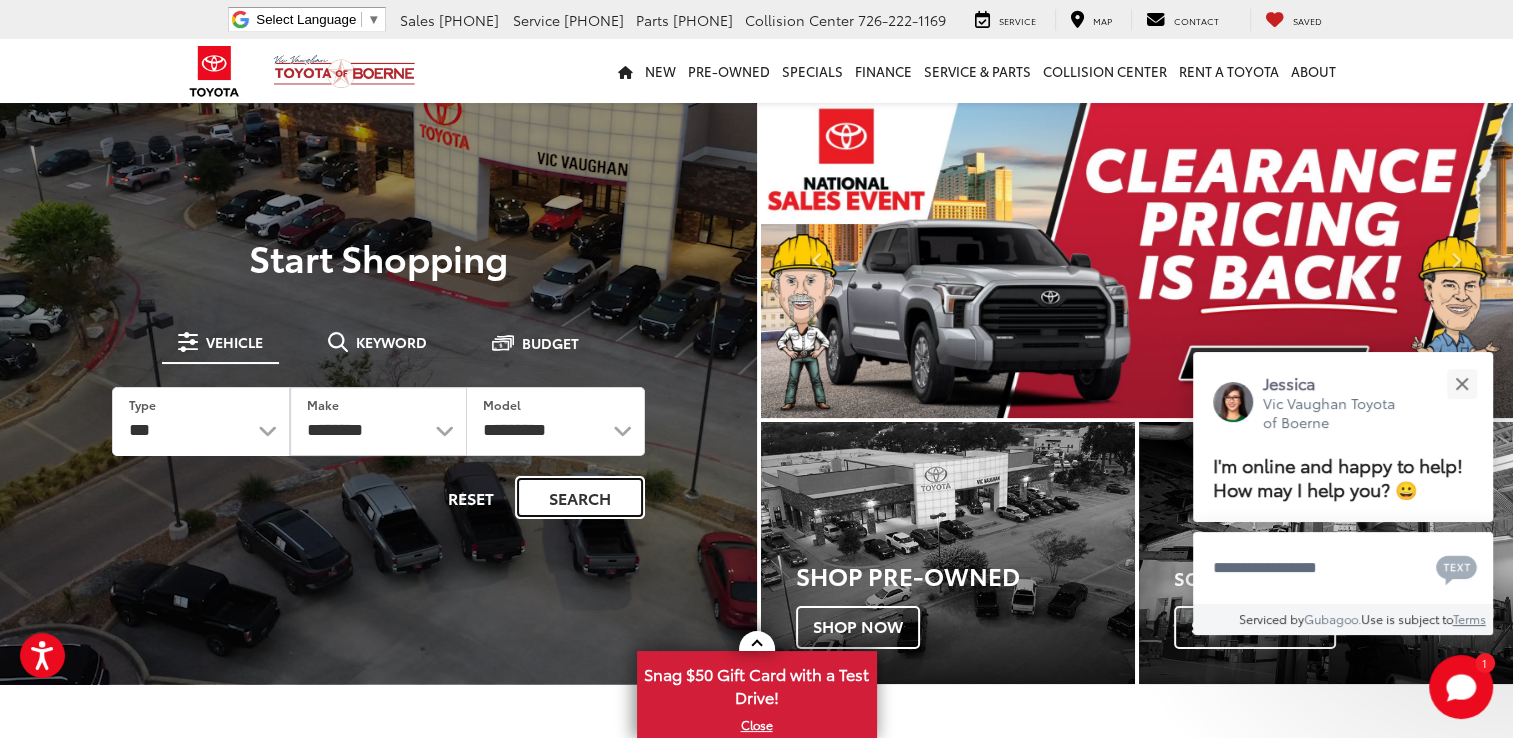 click on "Search" at bounding box center [580, 497] 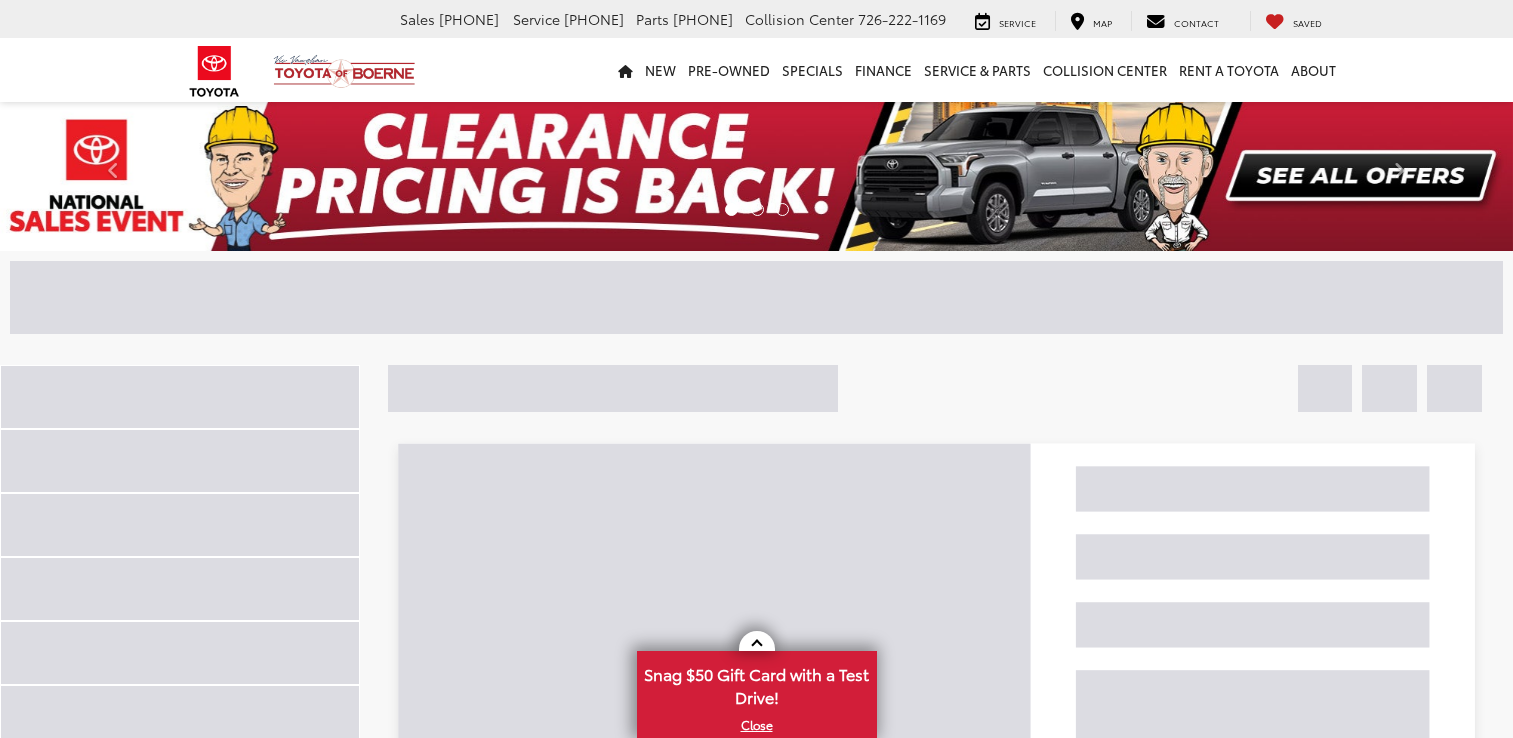 scroll, scrollTop: 0, scrollLeft: 0, axis: both 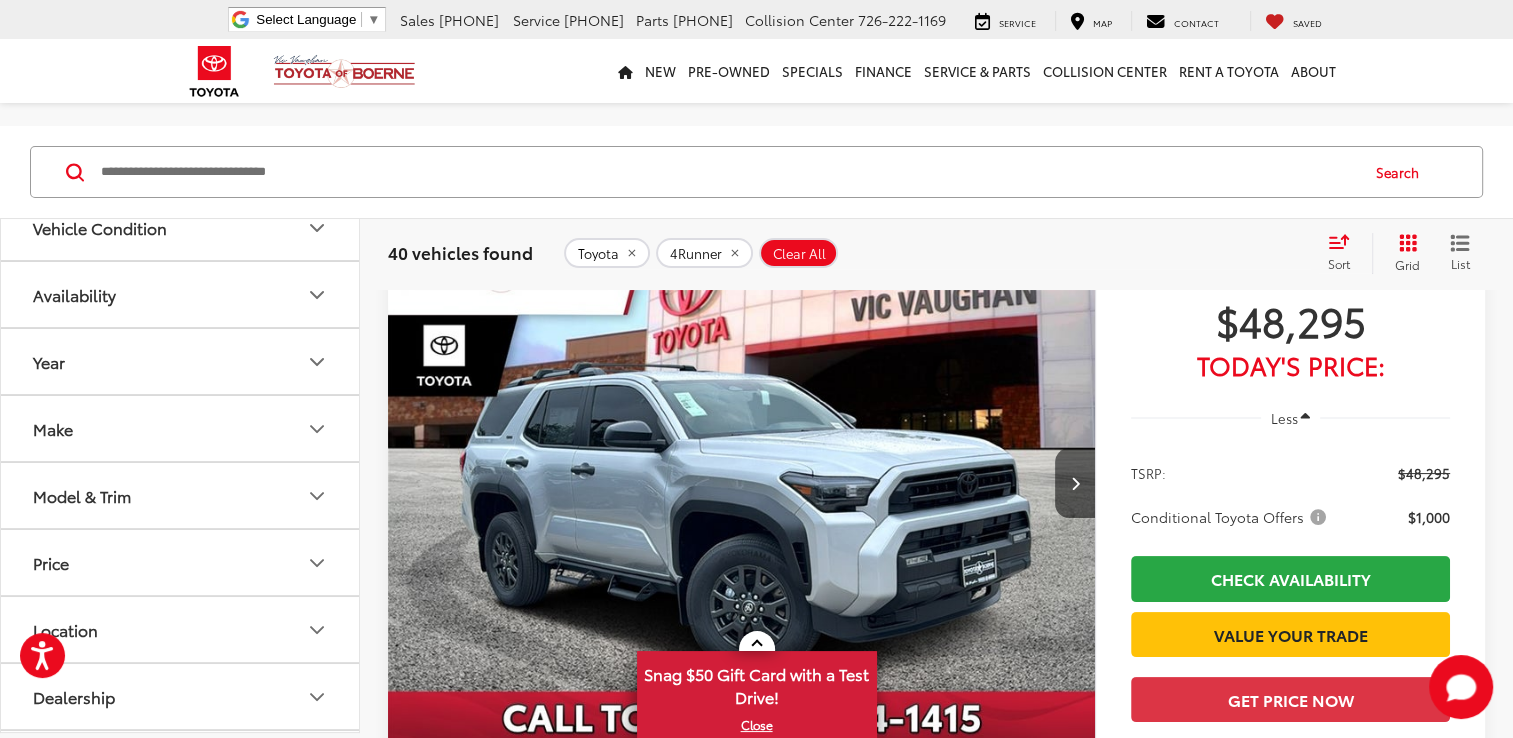 click on "Model & Trim" at bounding box center (181, 495) 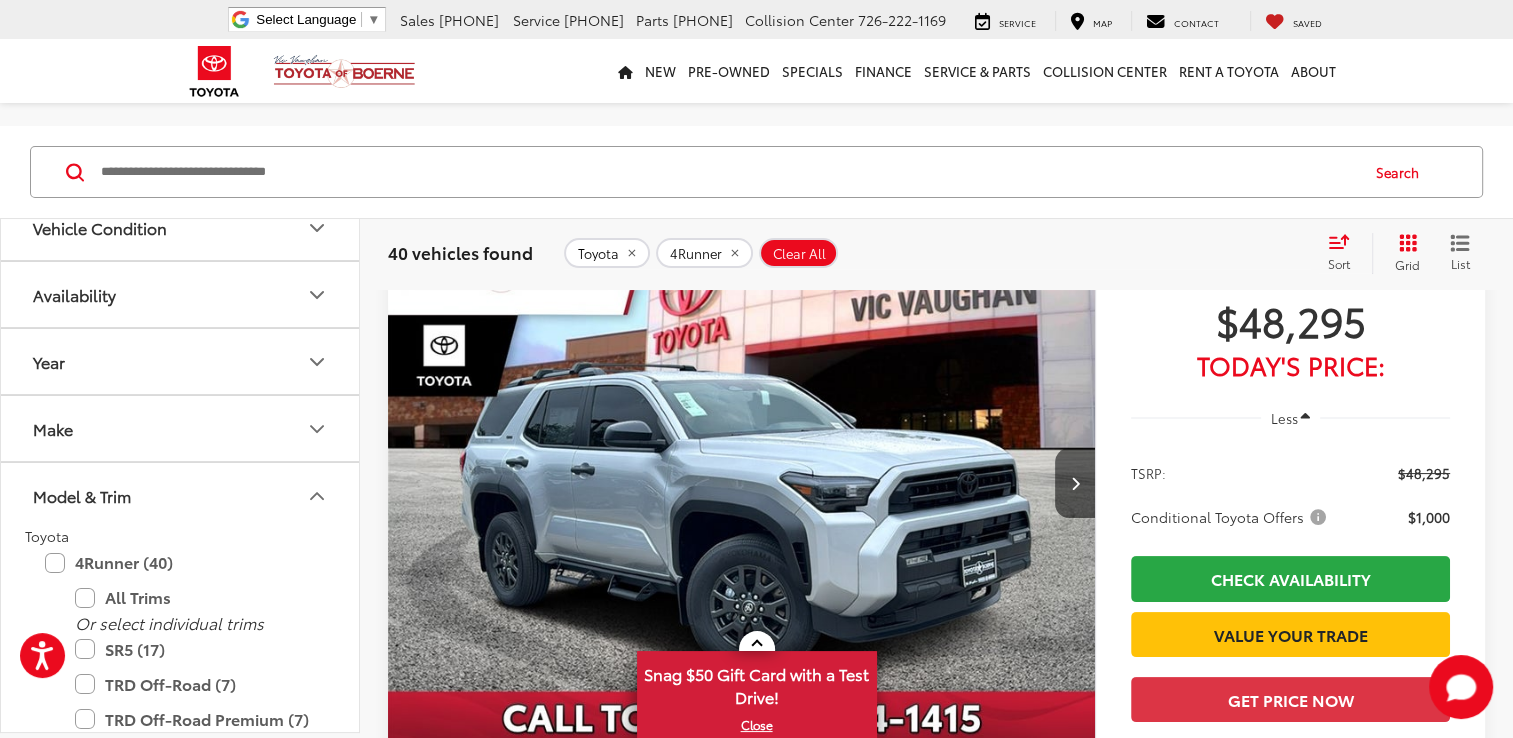 scroll, scrollTop: 200, scrollLeft: 0, axis: vertical 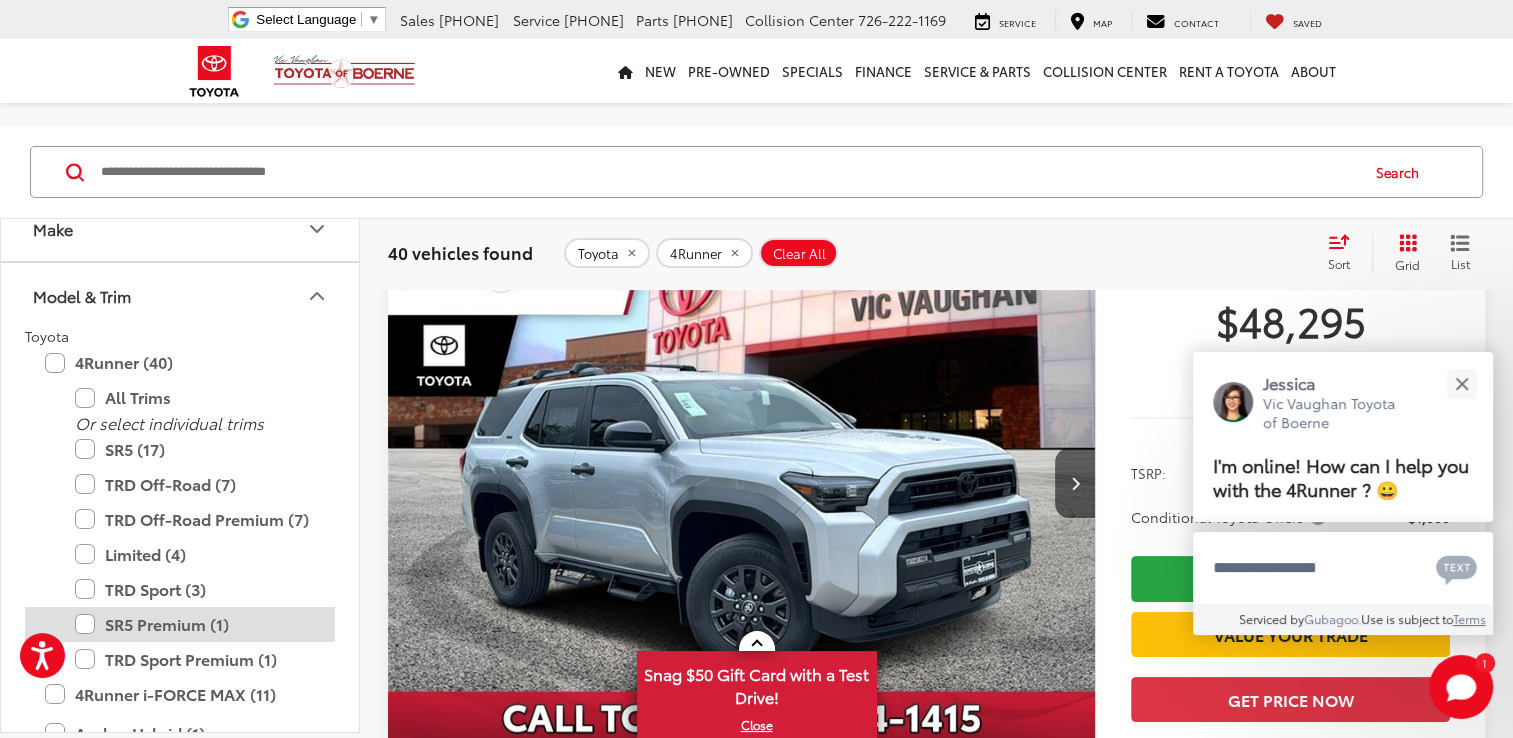 click on "SR5 Premium (1)" at bounding box center [195, 624] 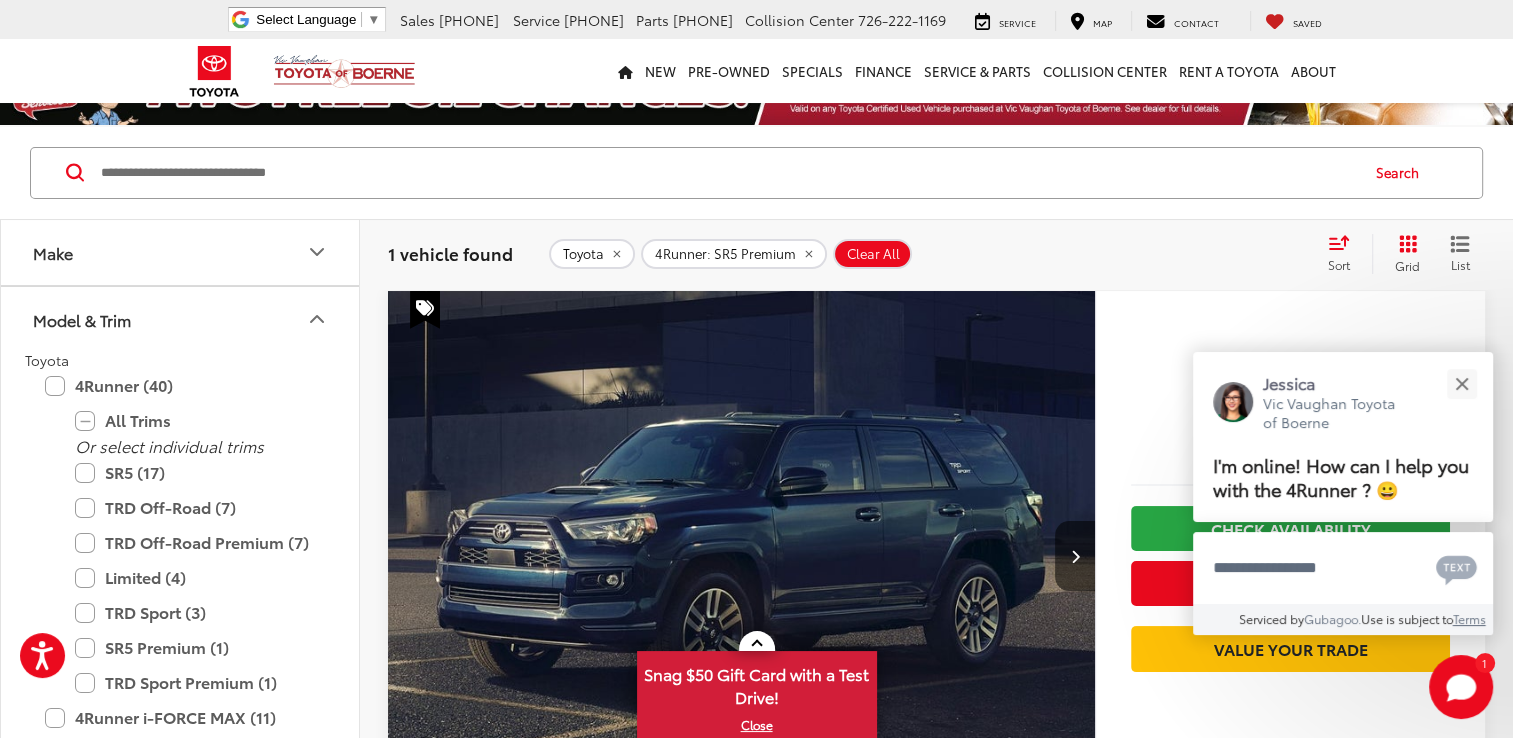 scroll, scrollTop: 50, scrollLeft: 0, axis: vertical 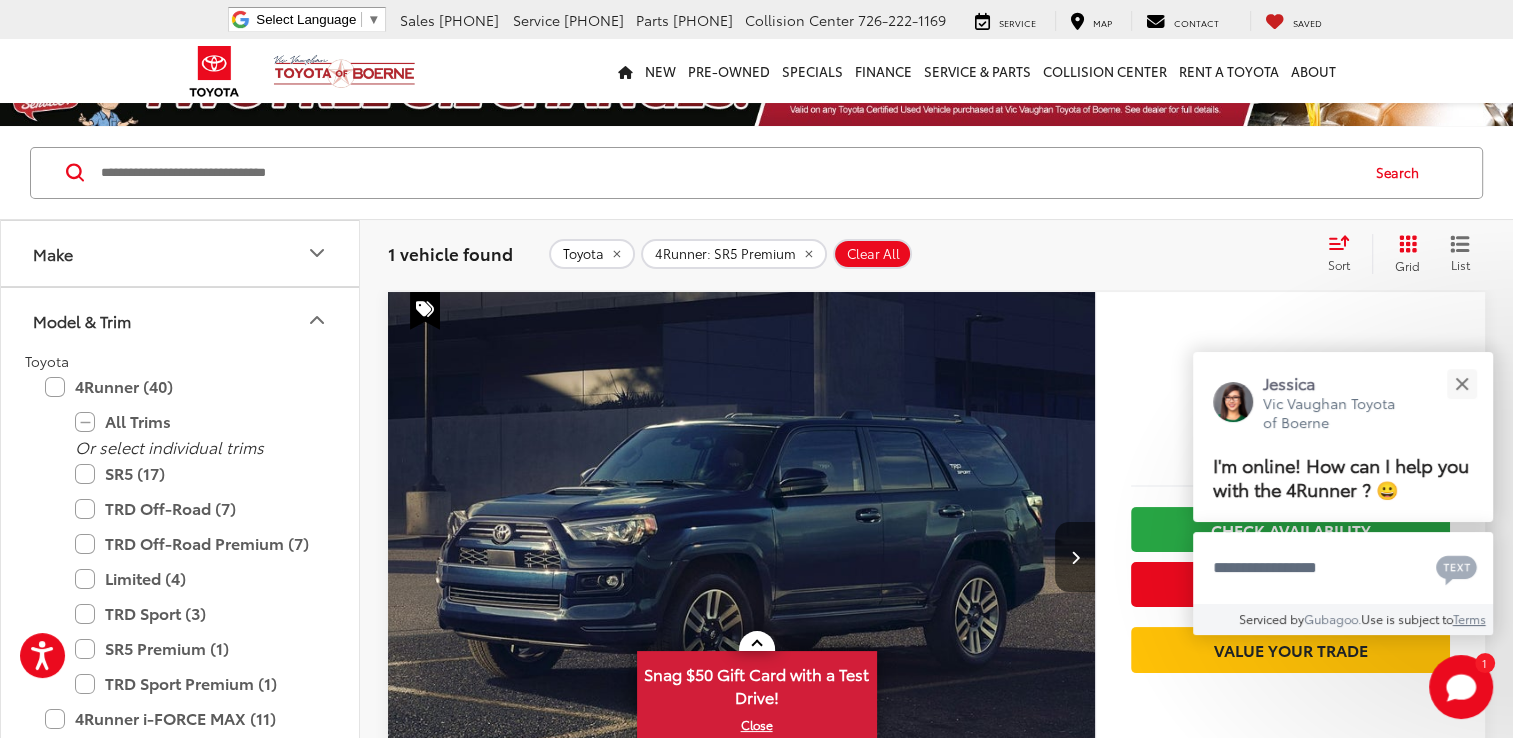 click at bounding box center [742, 558] 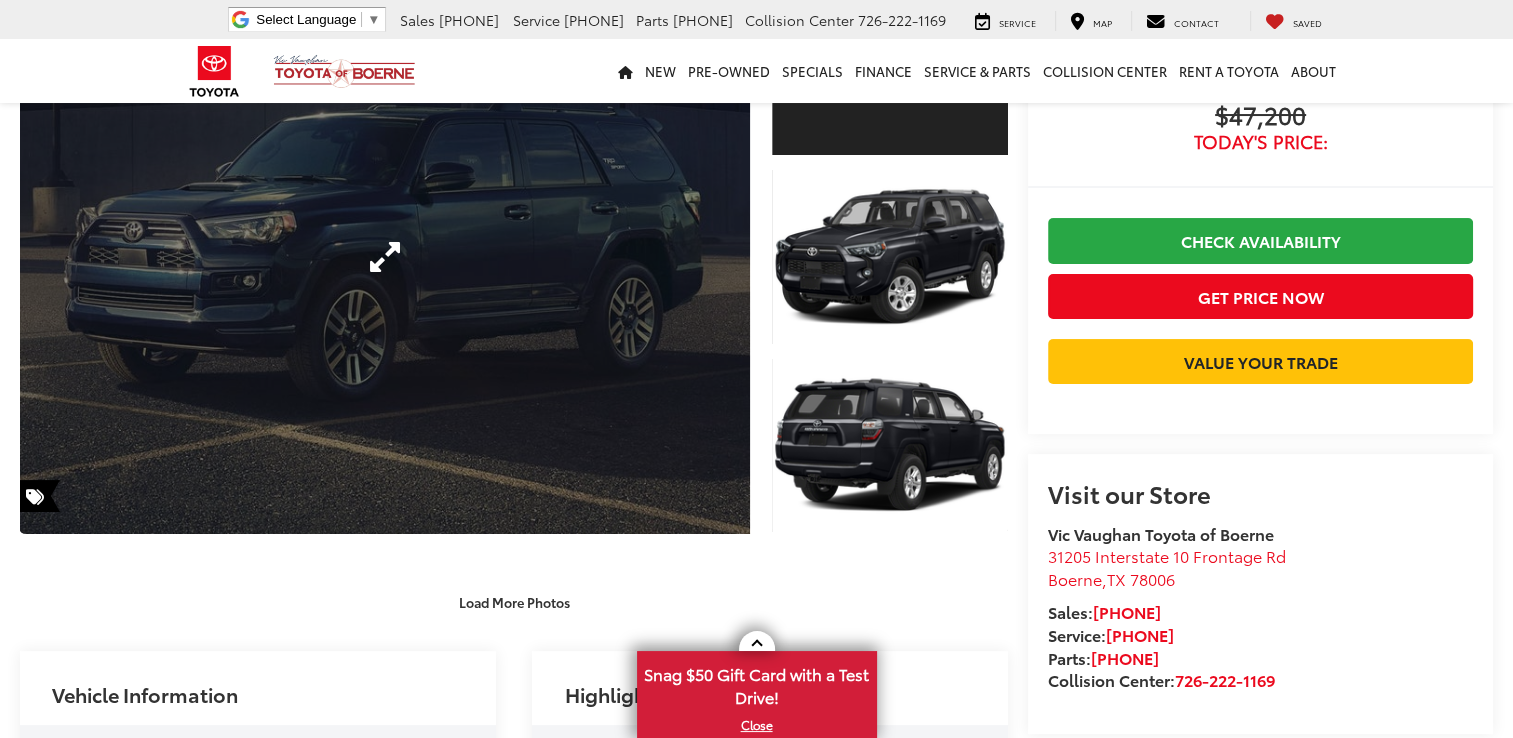 scroll, scrollTop: 148, scrollLeft: 0, axis: vertical 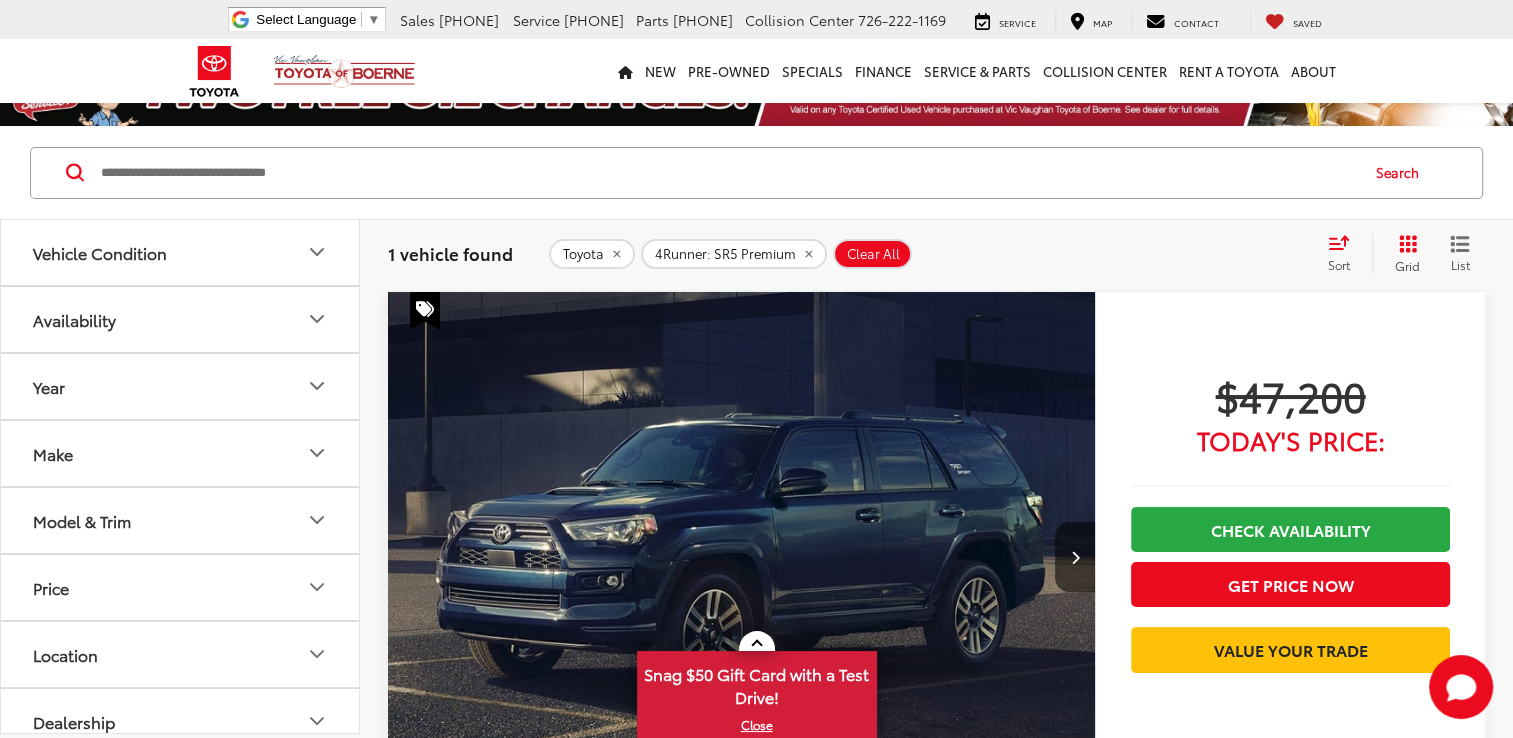 click on "Year" at bounding box center [181, 386] 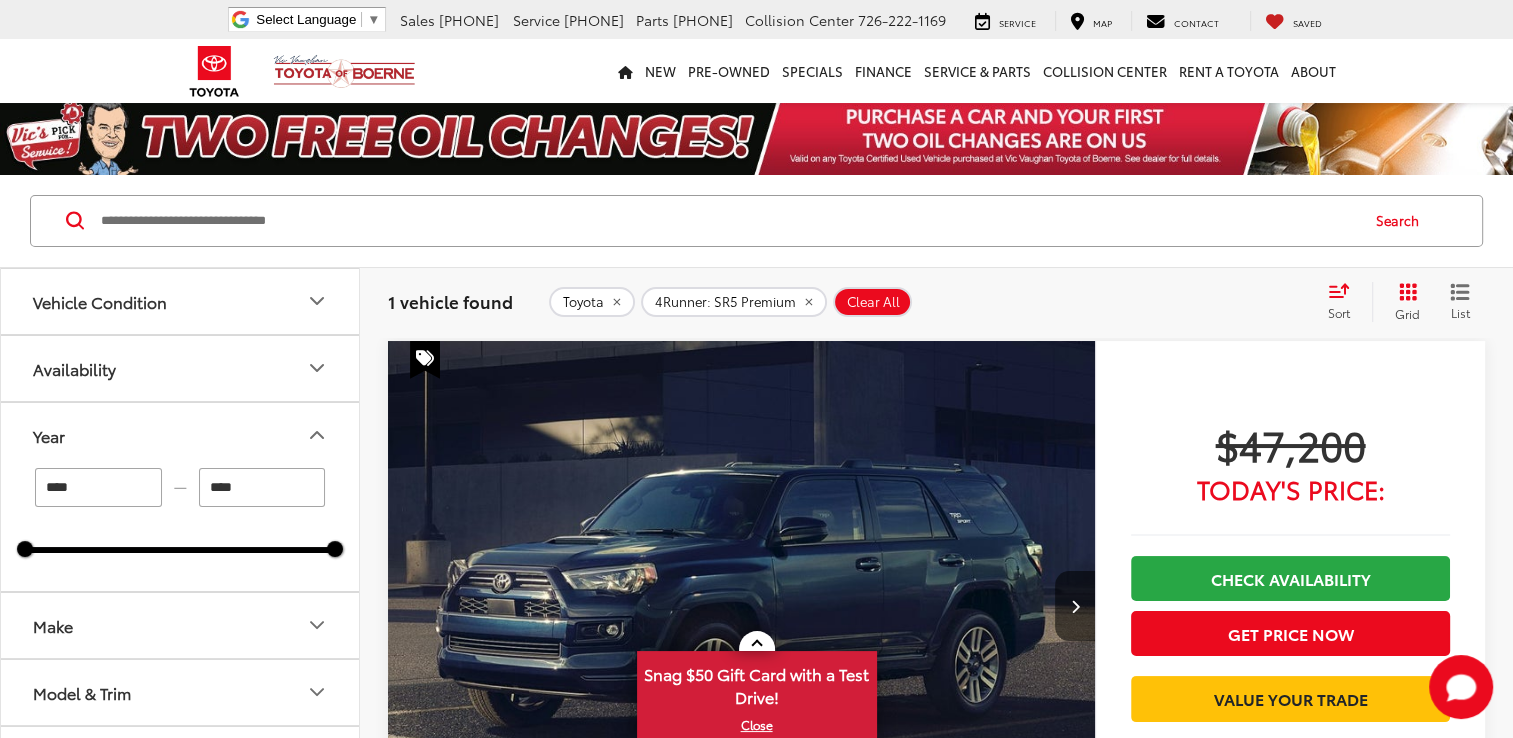 scroll, scrollTop: 0, scrollLeft: 0, axis: both 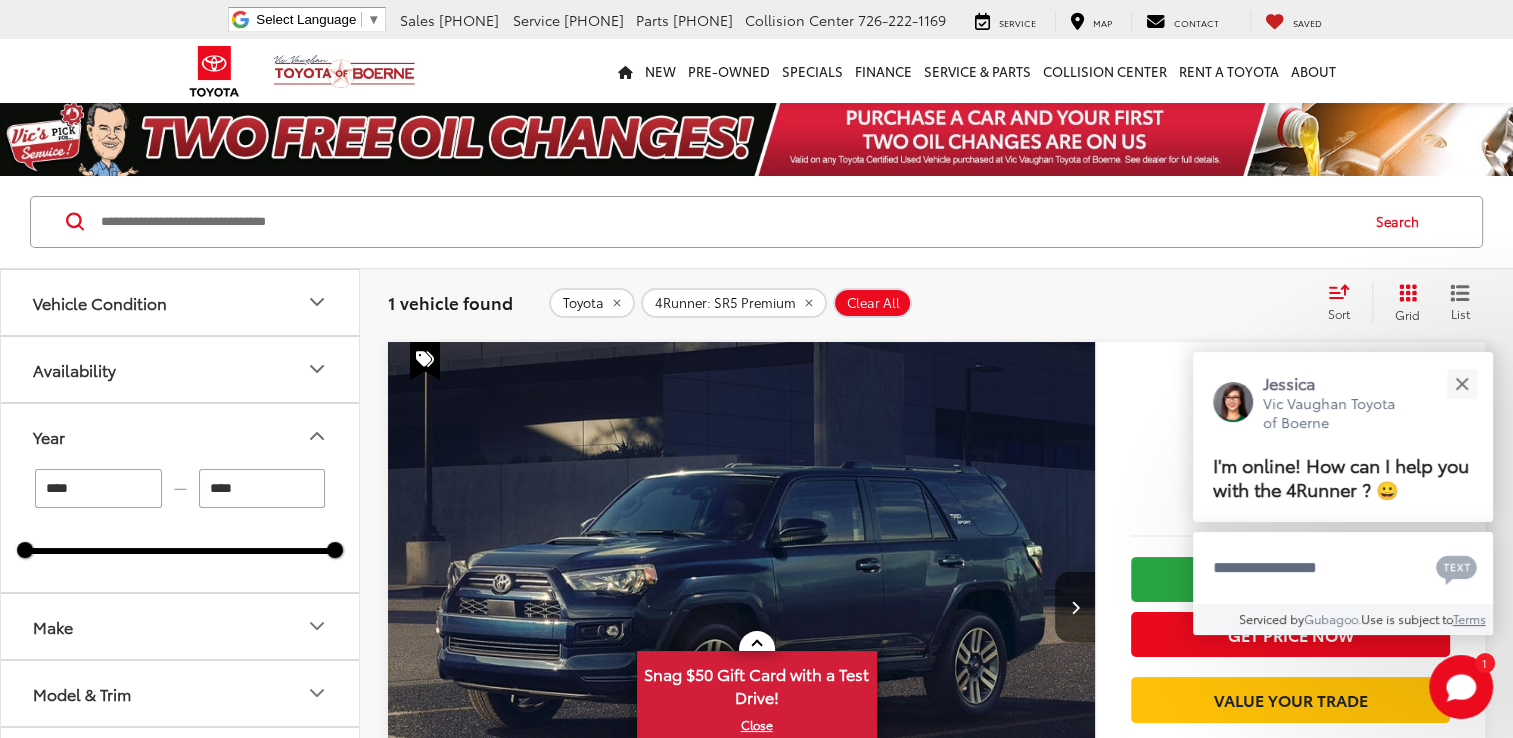 click 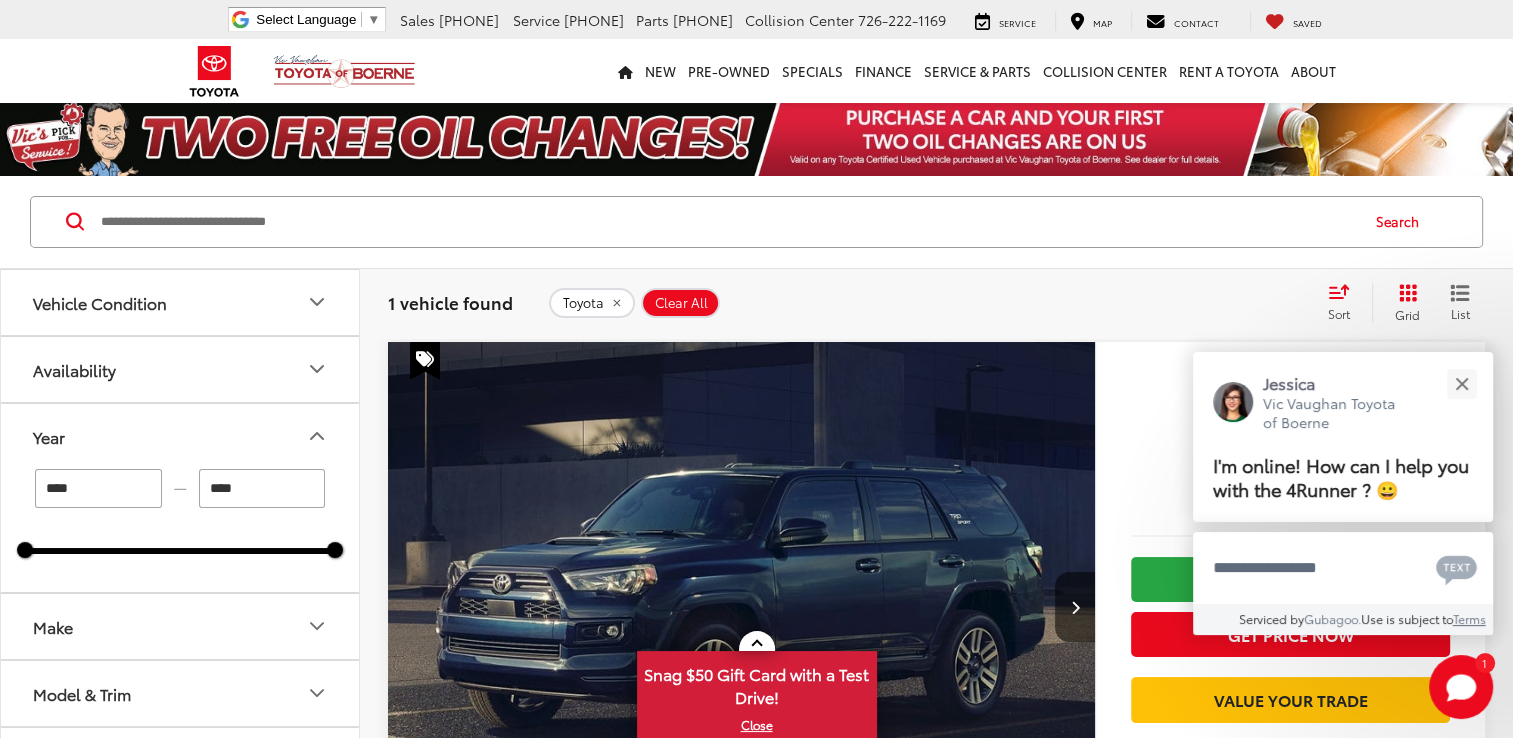 type on "****" 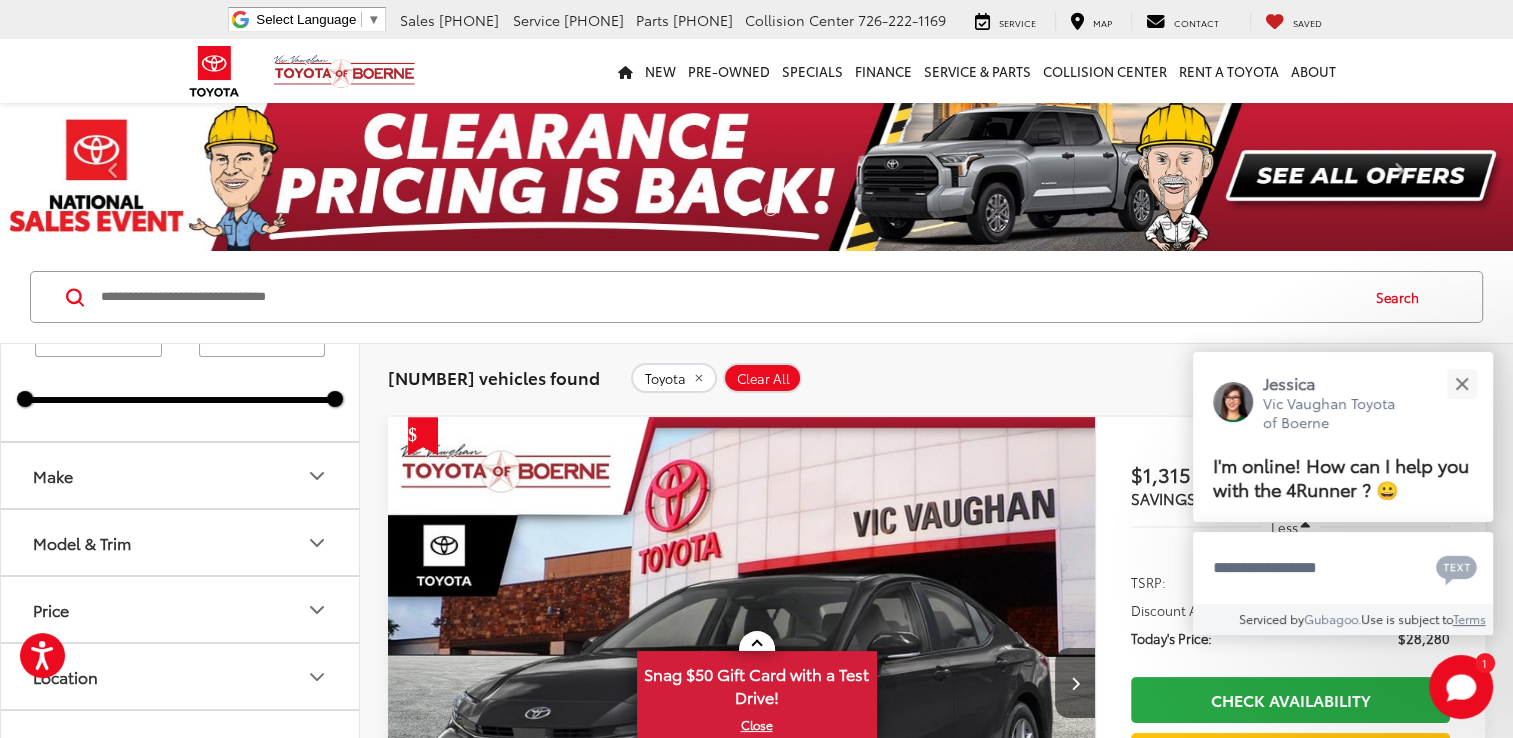 scroll, scrollTop: 300, scrollLeft: 0, axis: vertical 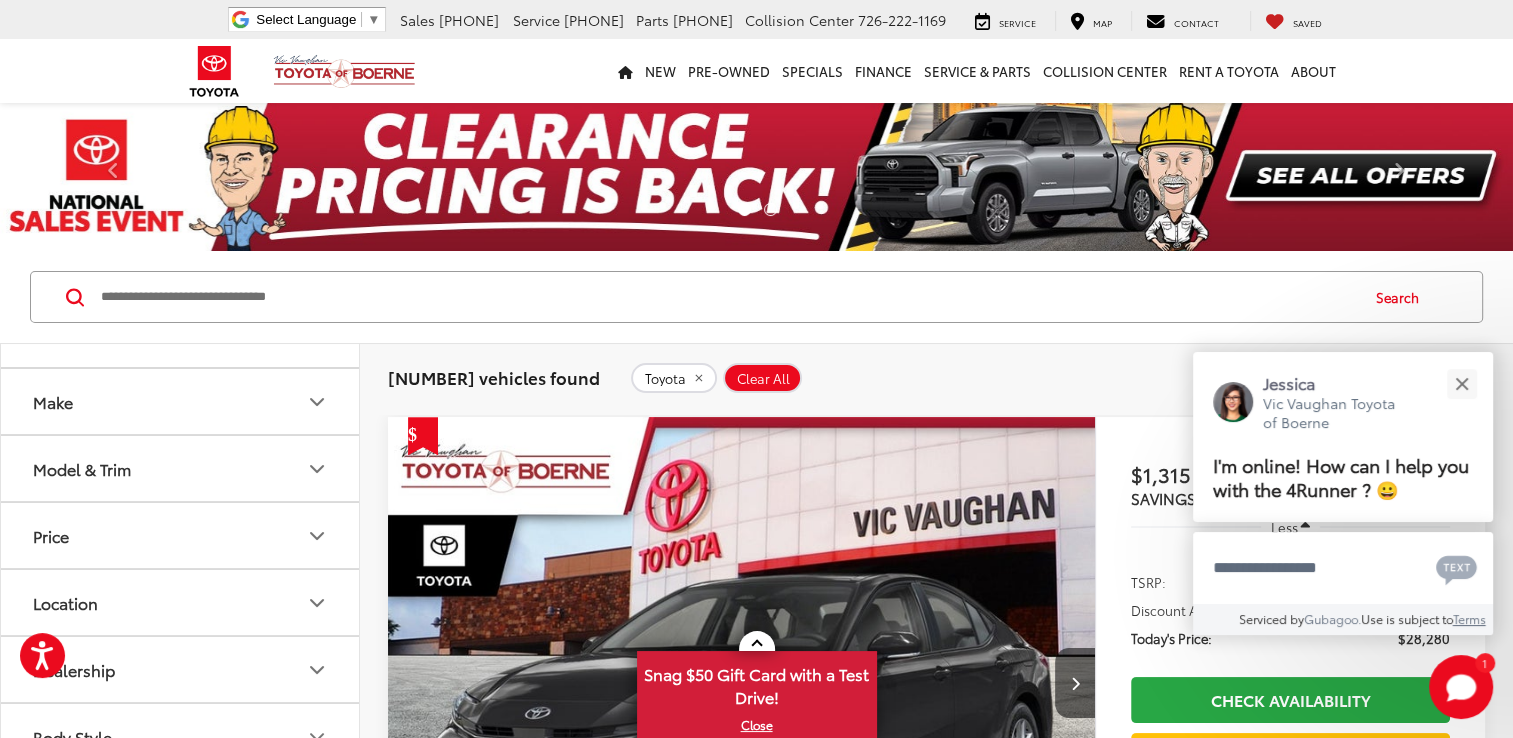 click on "Model & Trim" at bounding box center (181, 468) 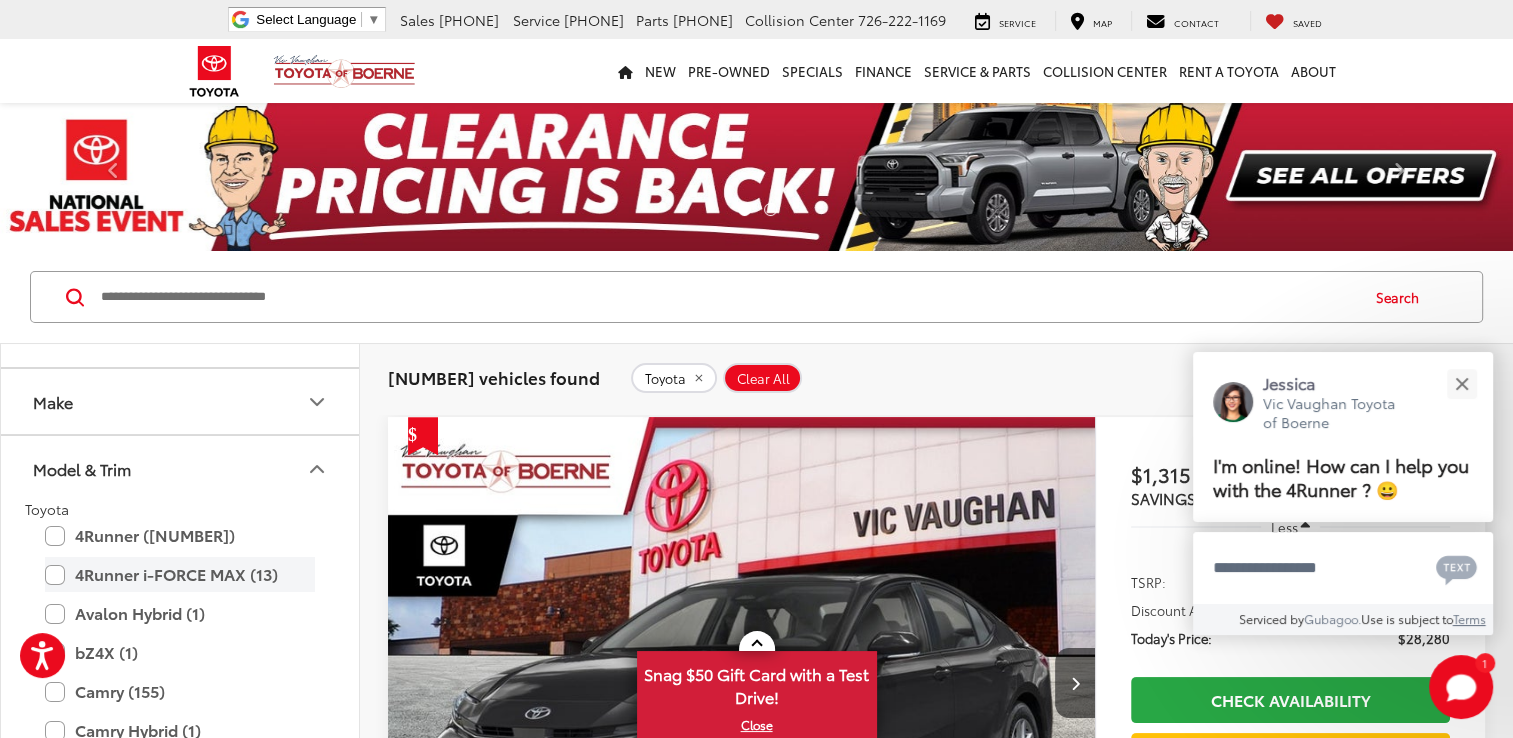 click on "4Runner i-FORCE MAX (13)" at bounding box center (180, 574) 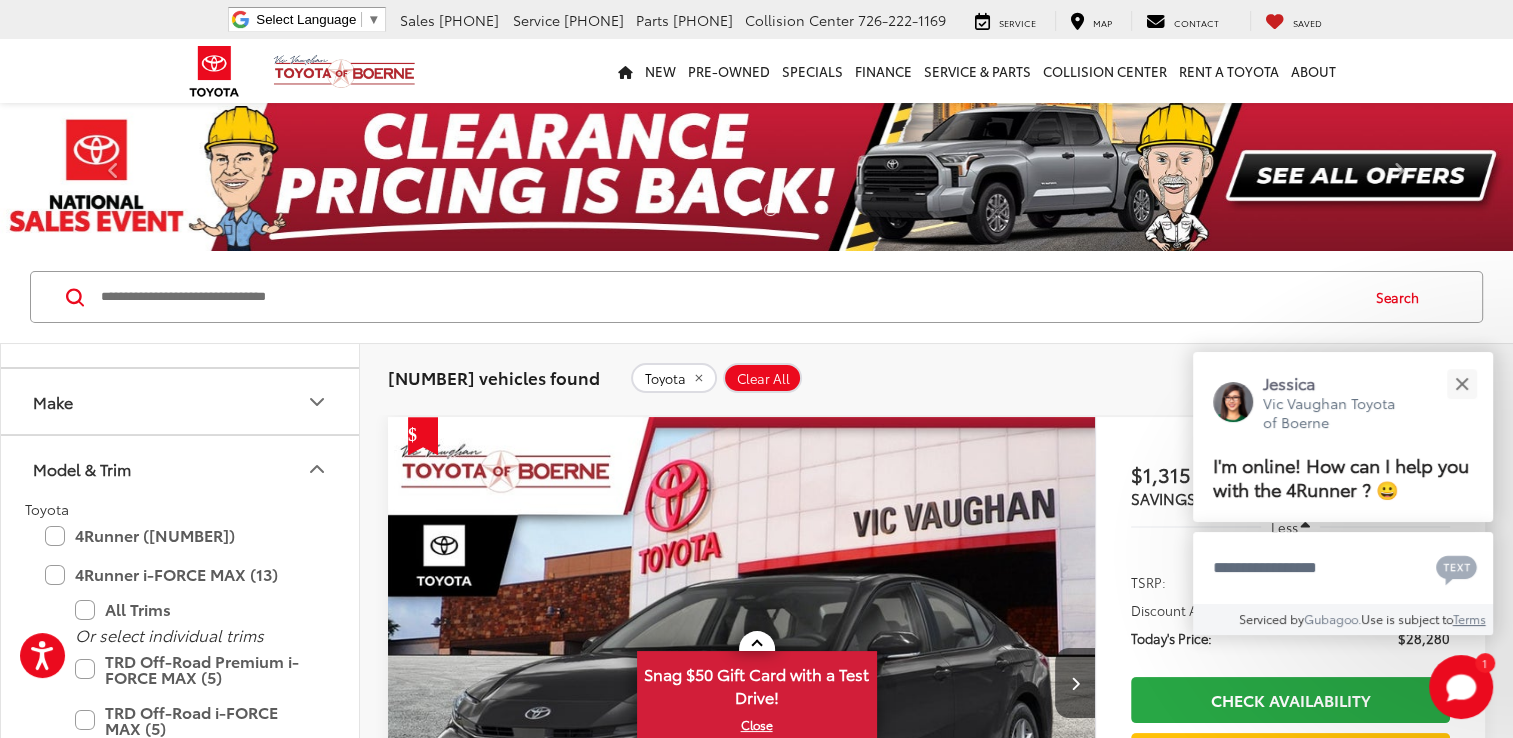 type on "****" 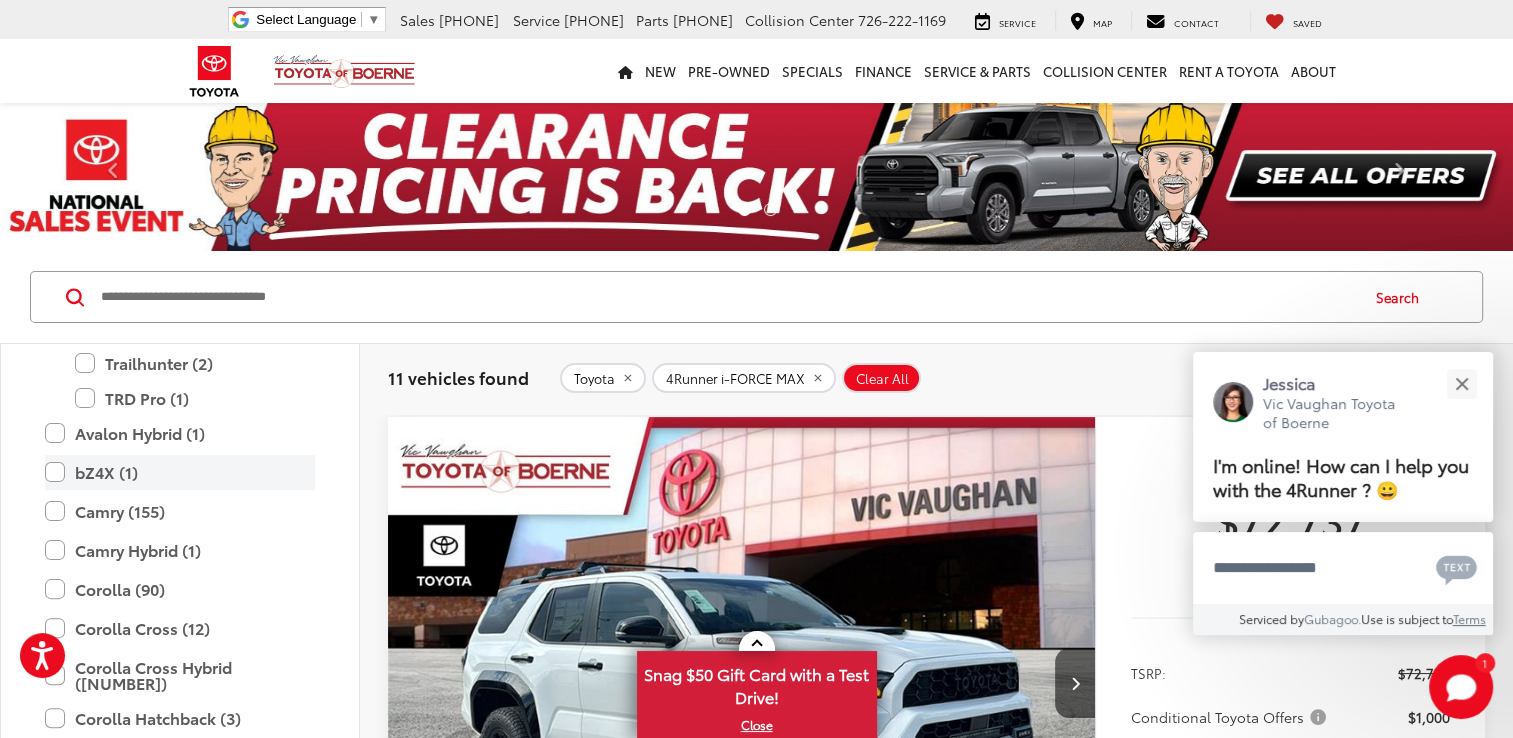scroll, scrollTop: 500, scrollLeft: 0, axis: vertical 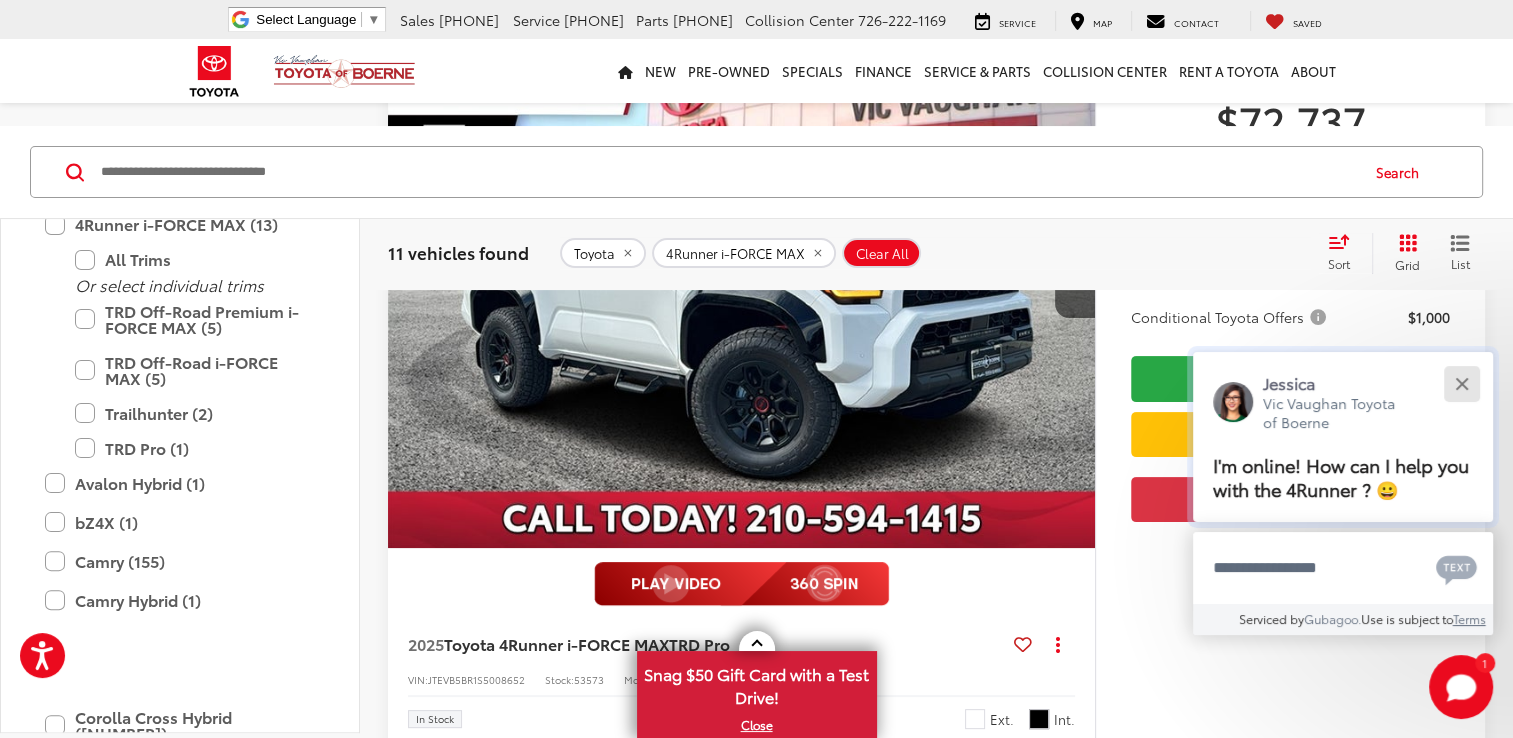 click at bounding box center (1461, 383) 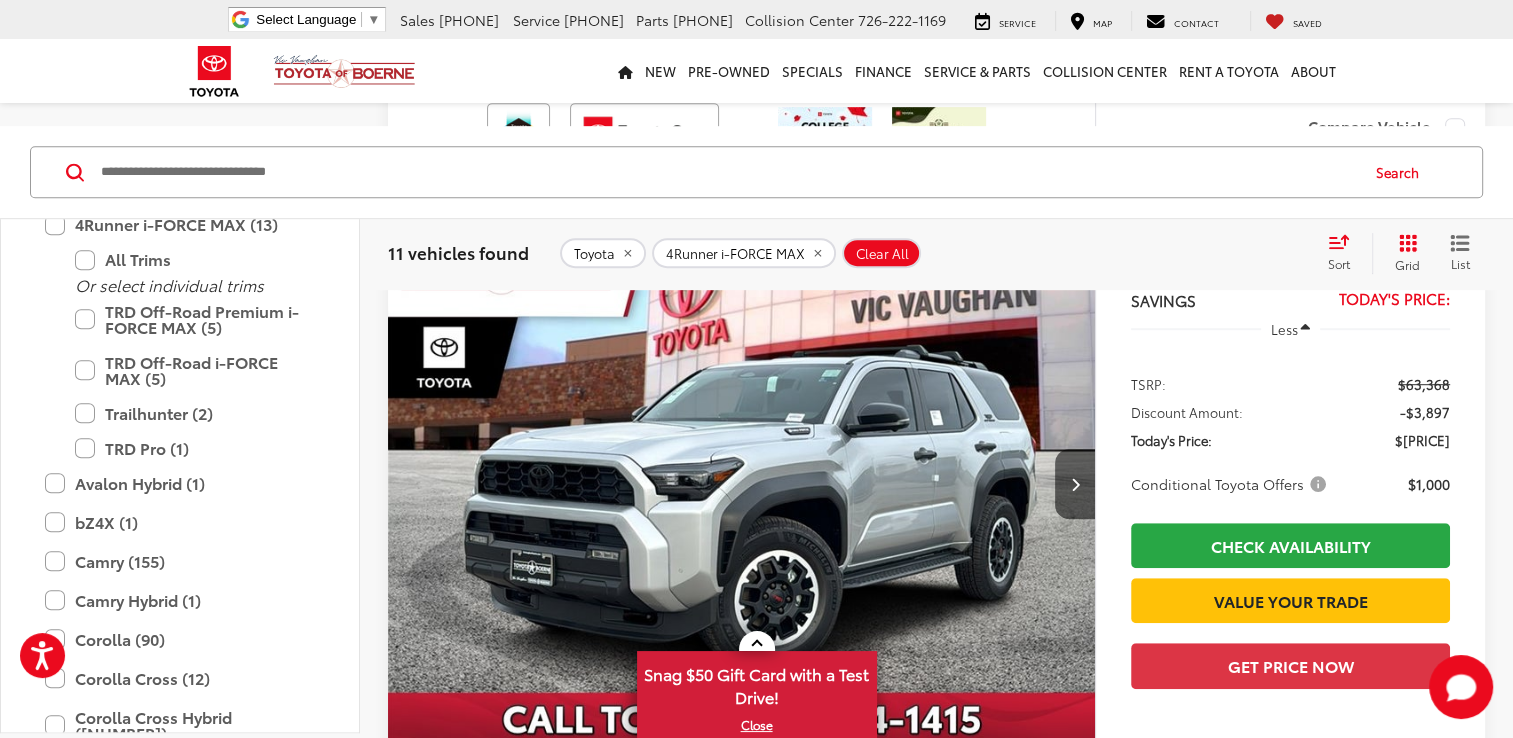 scroll, scrollTop: 1100, scrollLeft: 0, axis: vertical 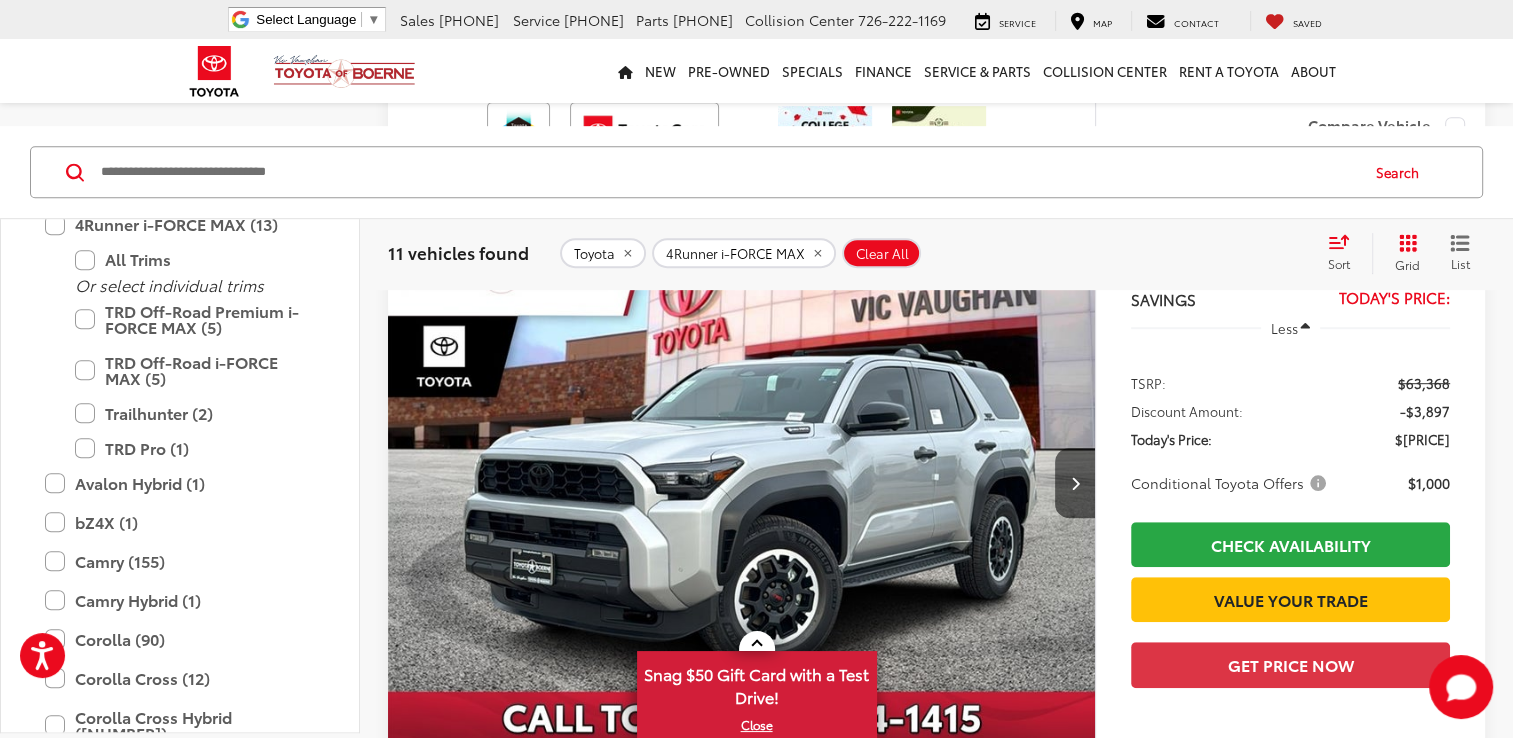 click at bounding box center (742, 484) 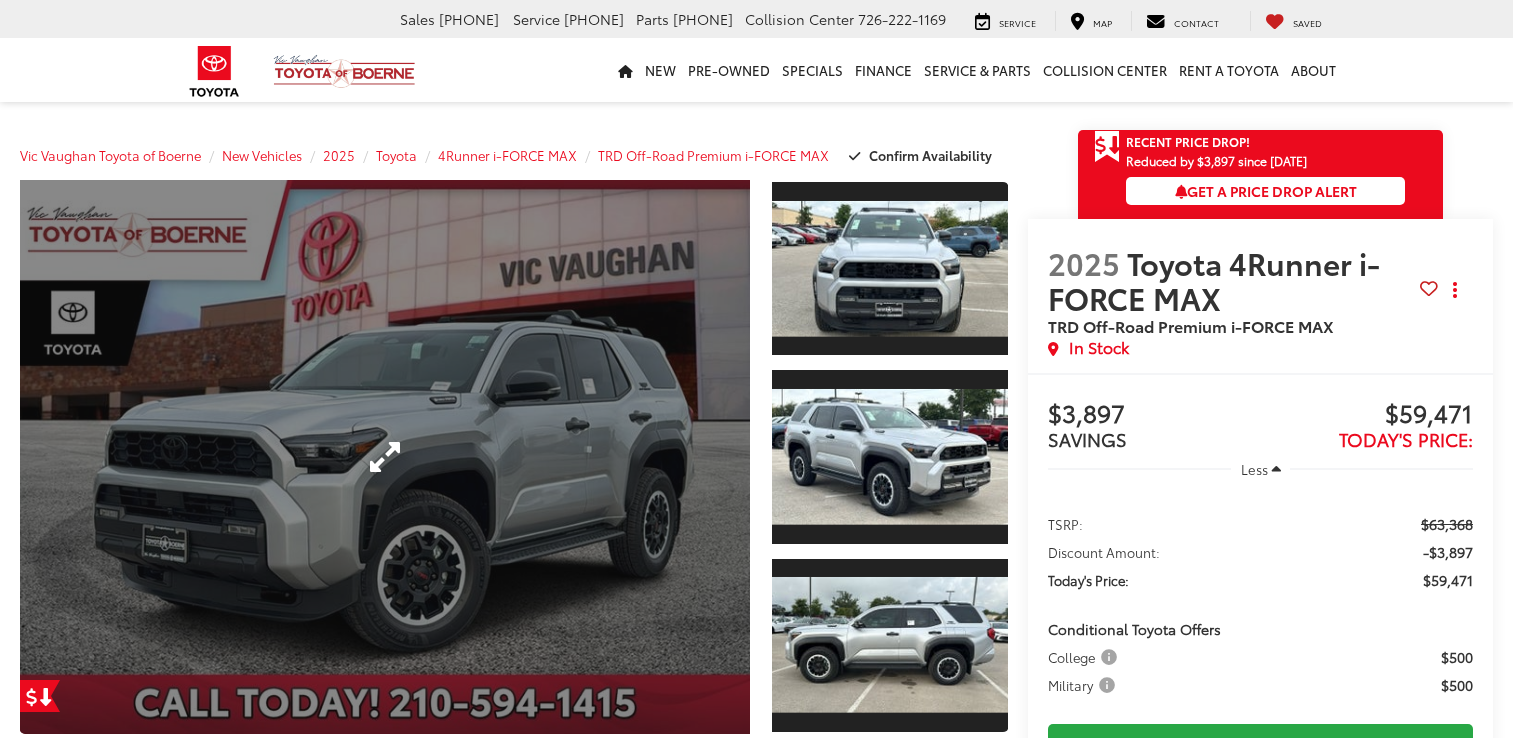 scroll, scrollTop: 0, scrollLeft: 0, axis: both 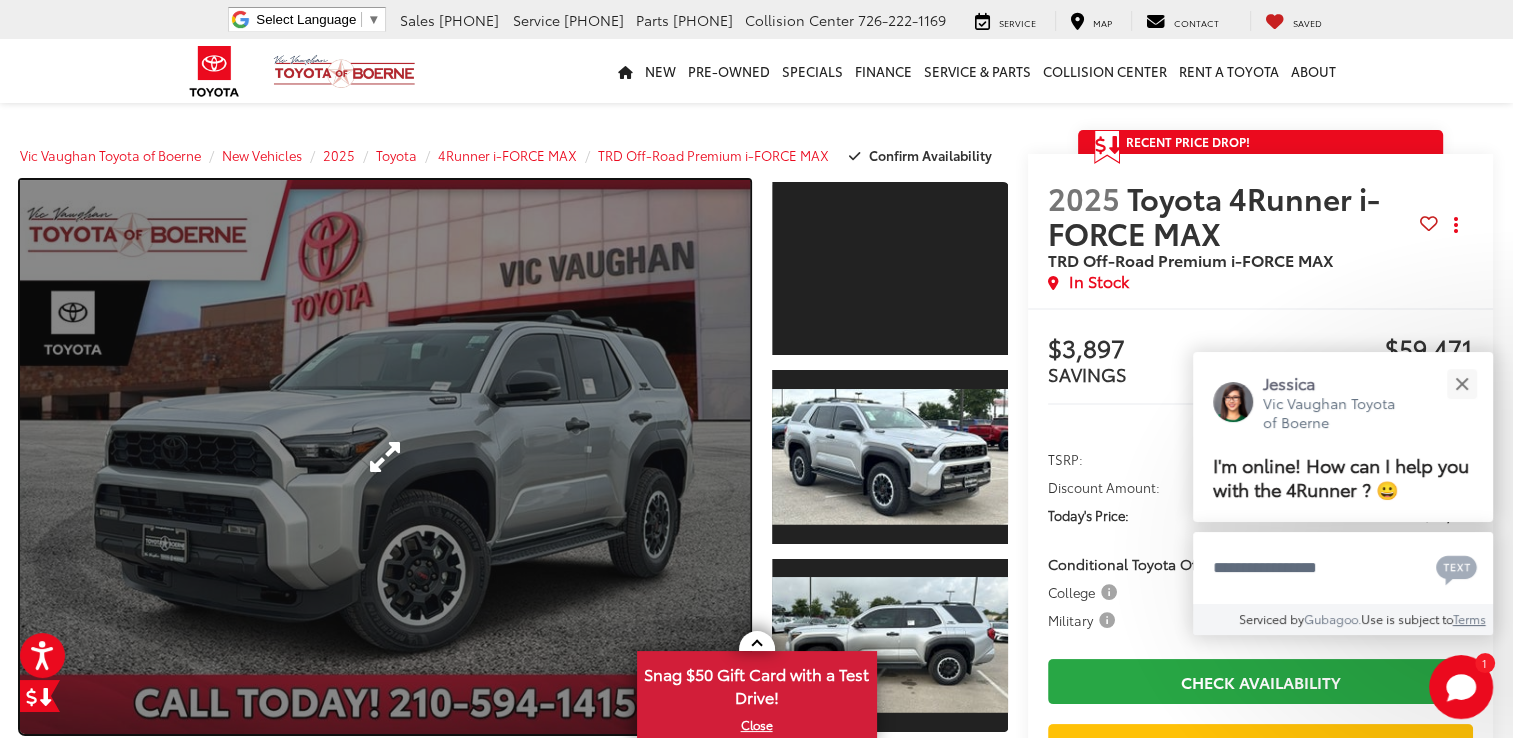 click at bounding box center [385, 457] 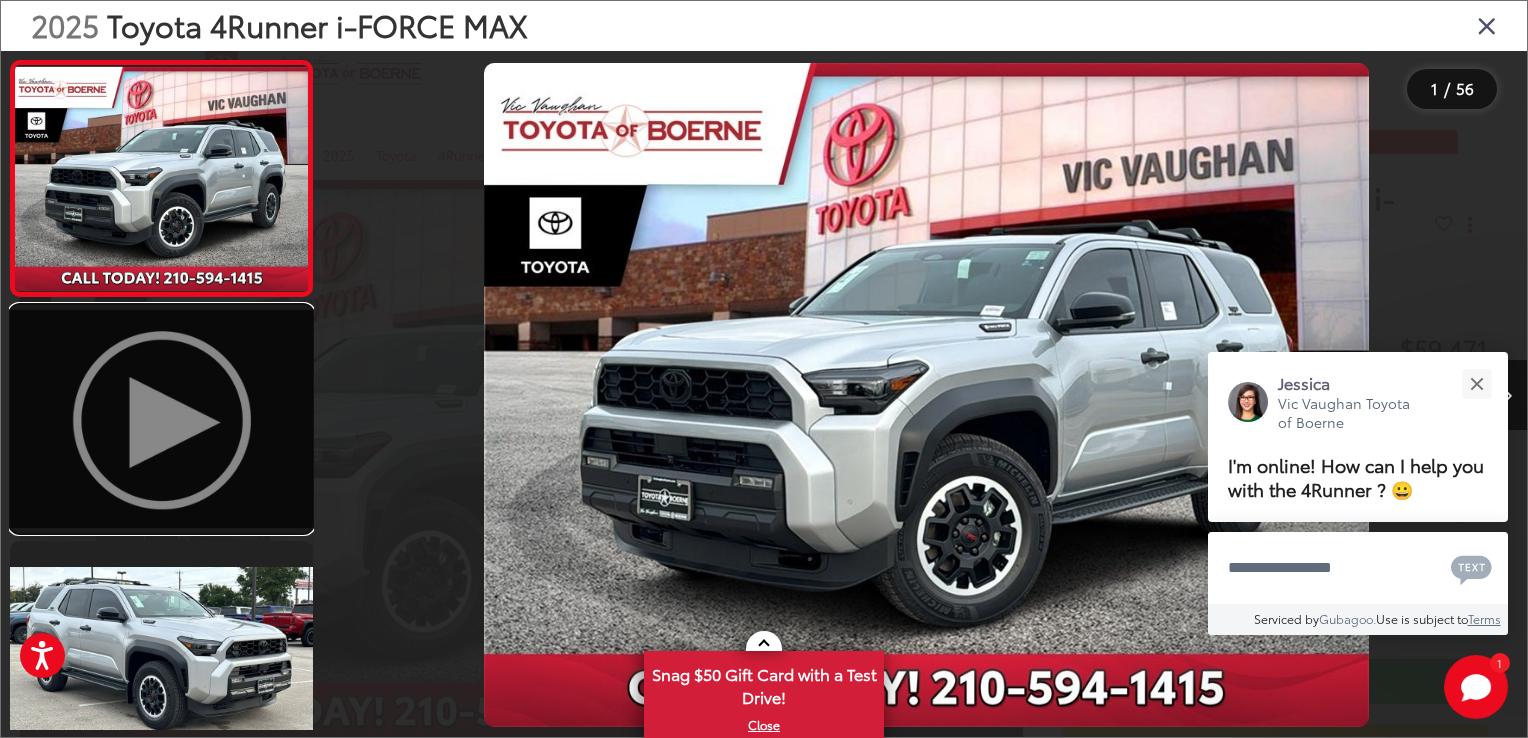 click at bounding box center [161, 418] 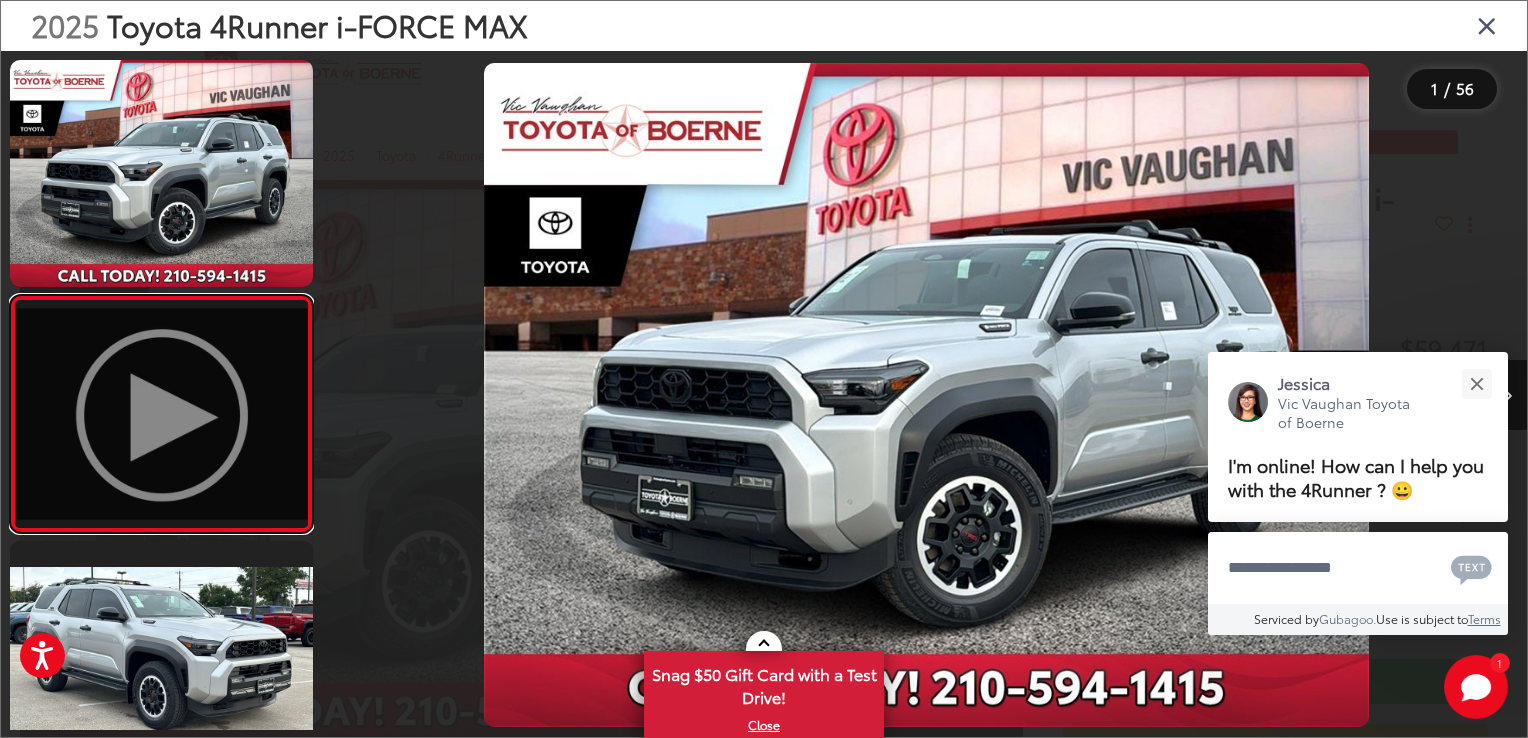 scroll, scrollTop: 0, scrollLeft: 68, axis: horizontal 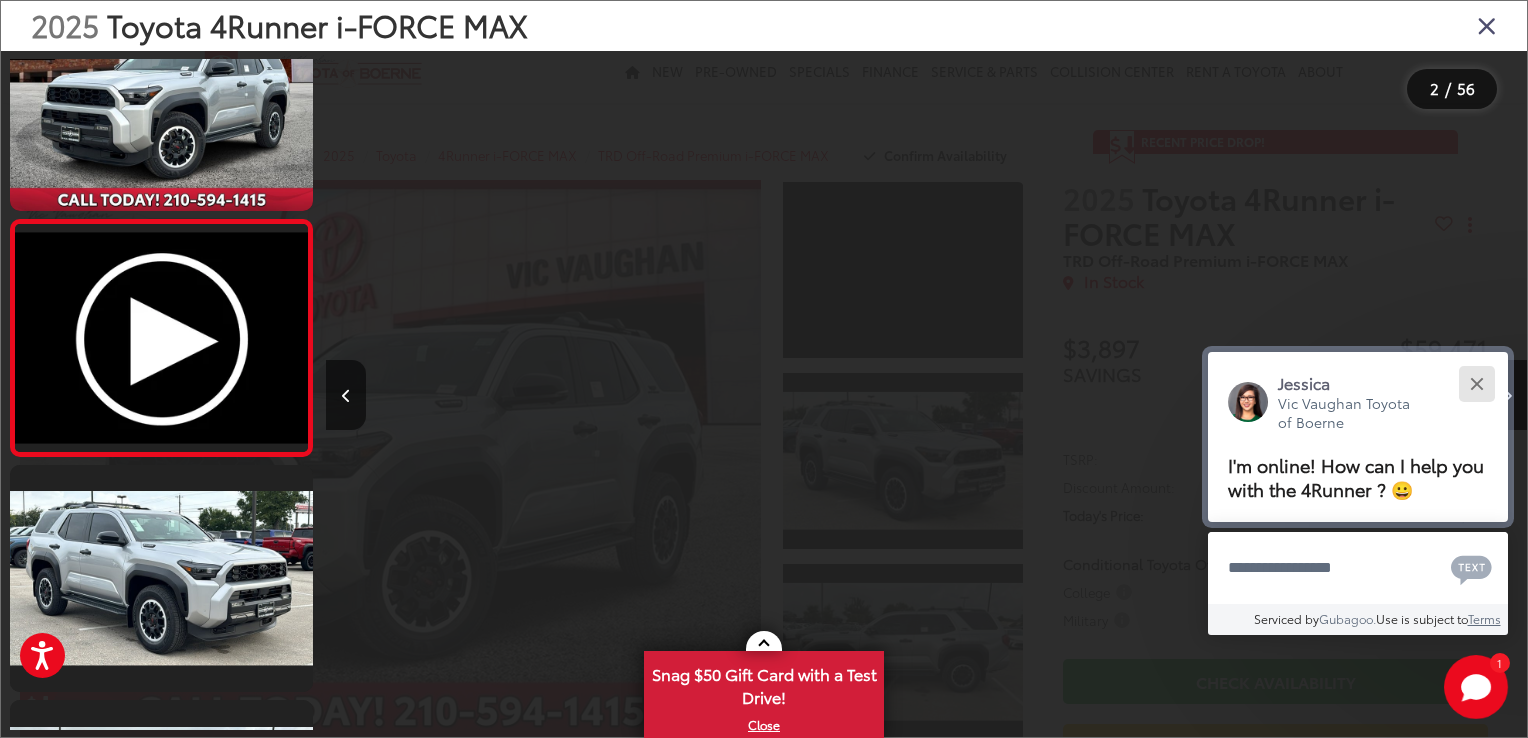click at bounding box center (1476, 383) 